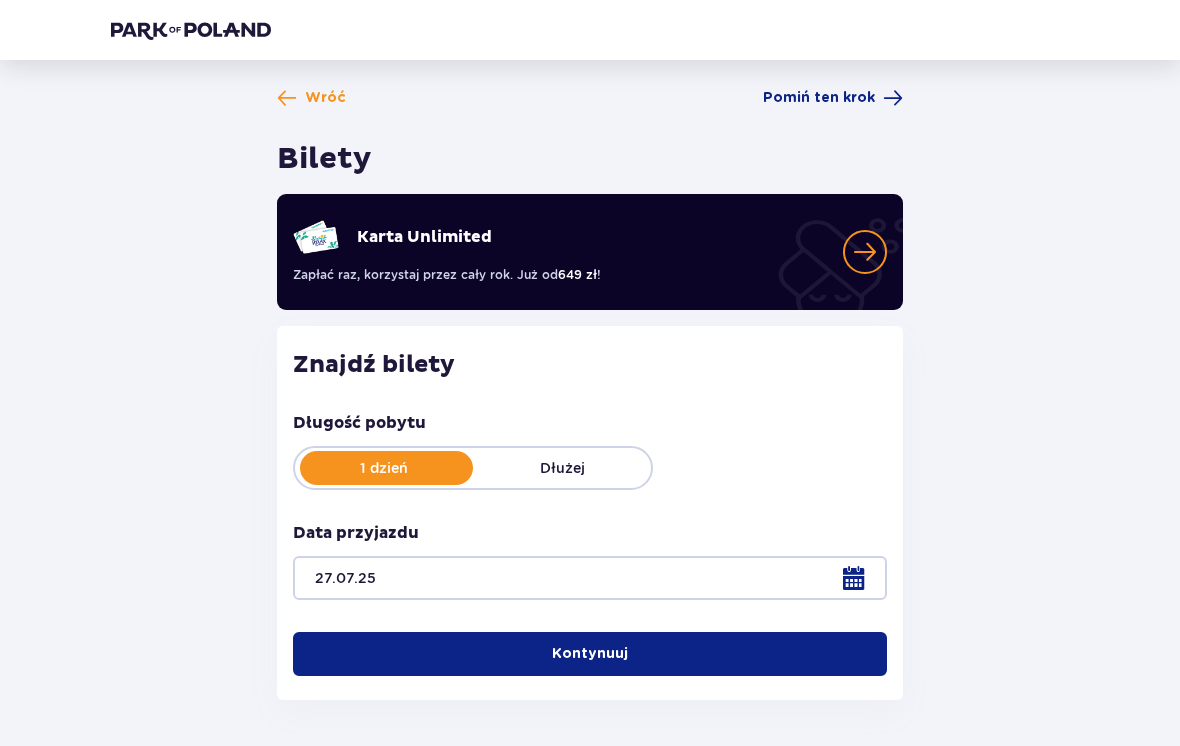 scroll, scrollTop: 0, scrollLeft: 0, axis: both 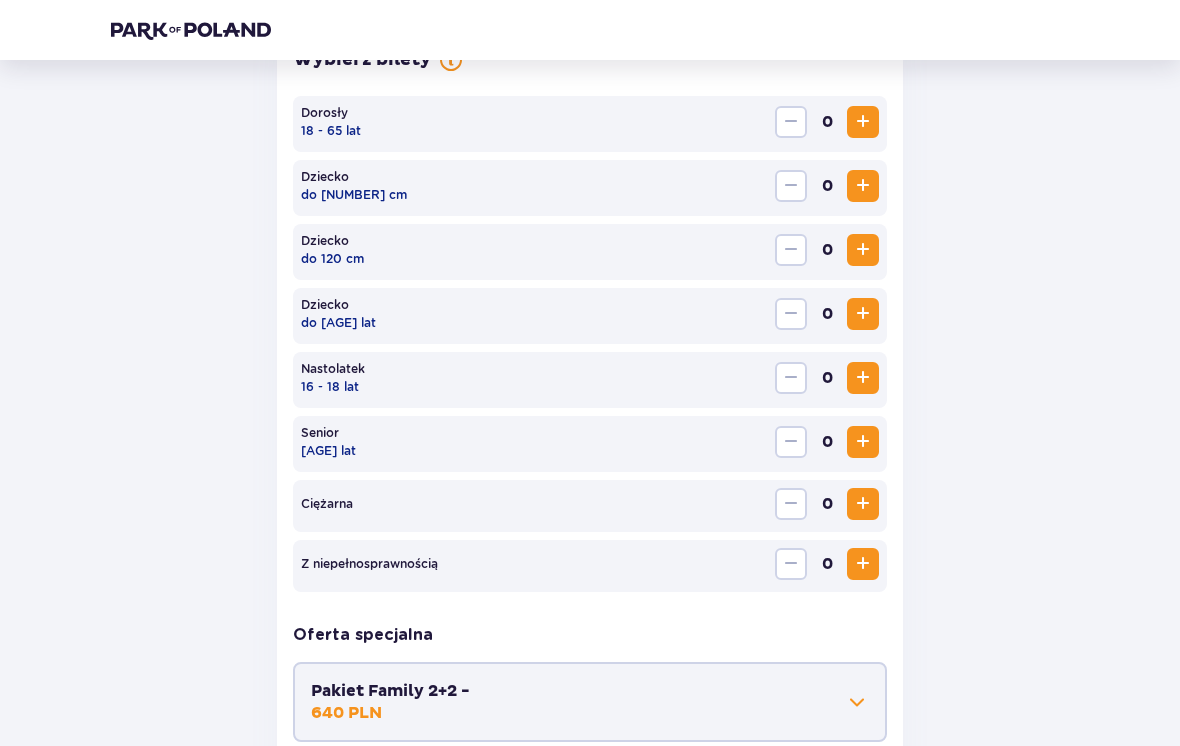 click at bounding box center [863, 122] 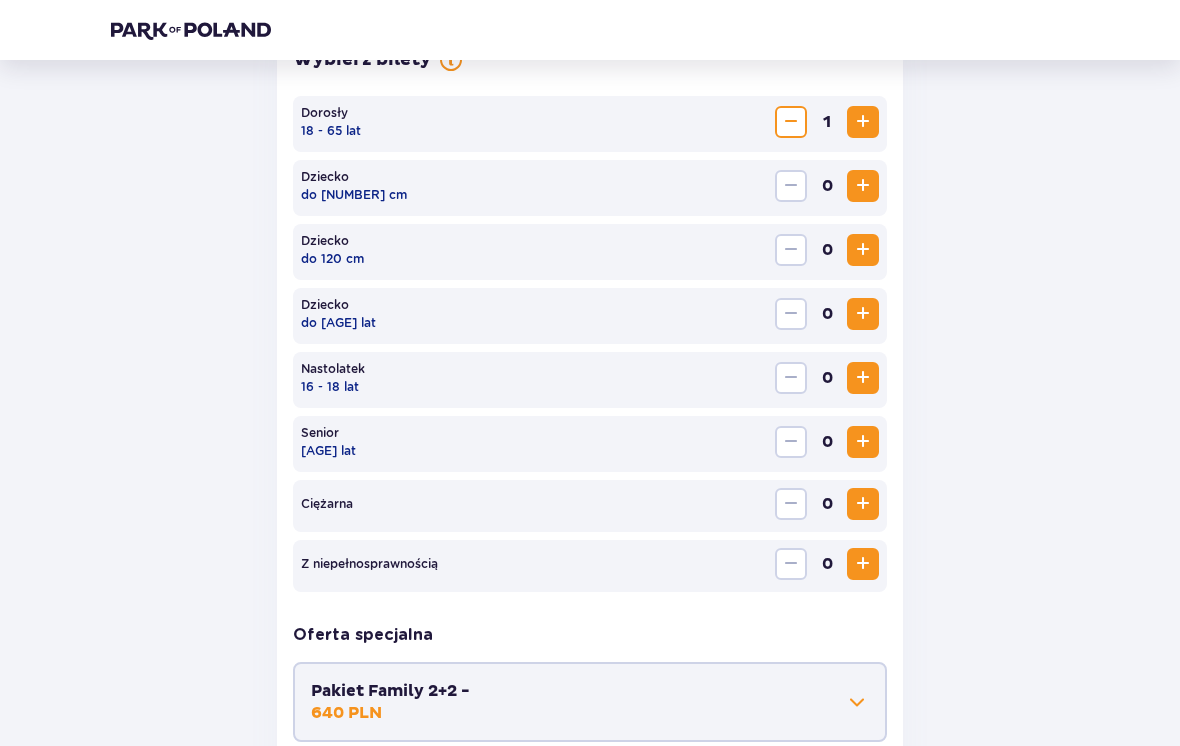click at bounding box center (863, 122) 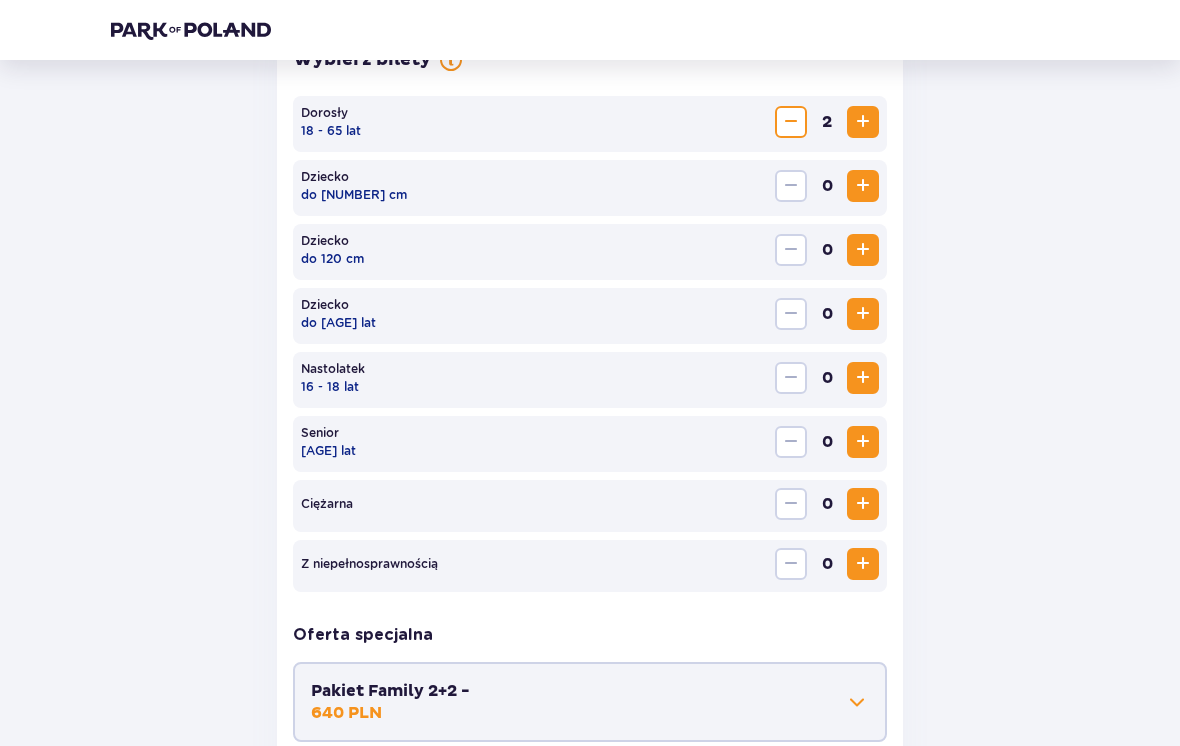 click at bounding box center (863, 122) 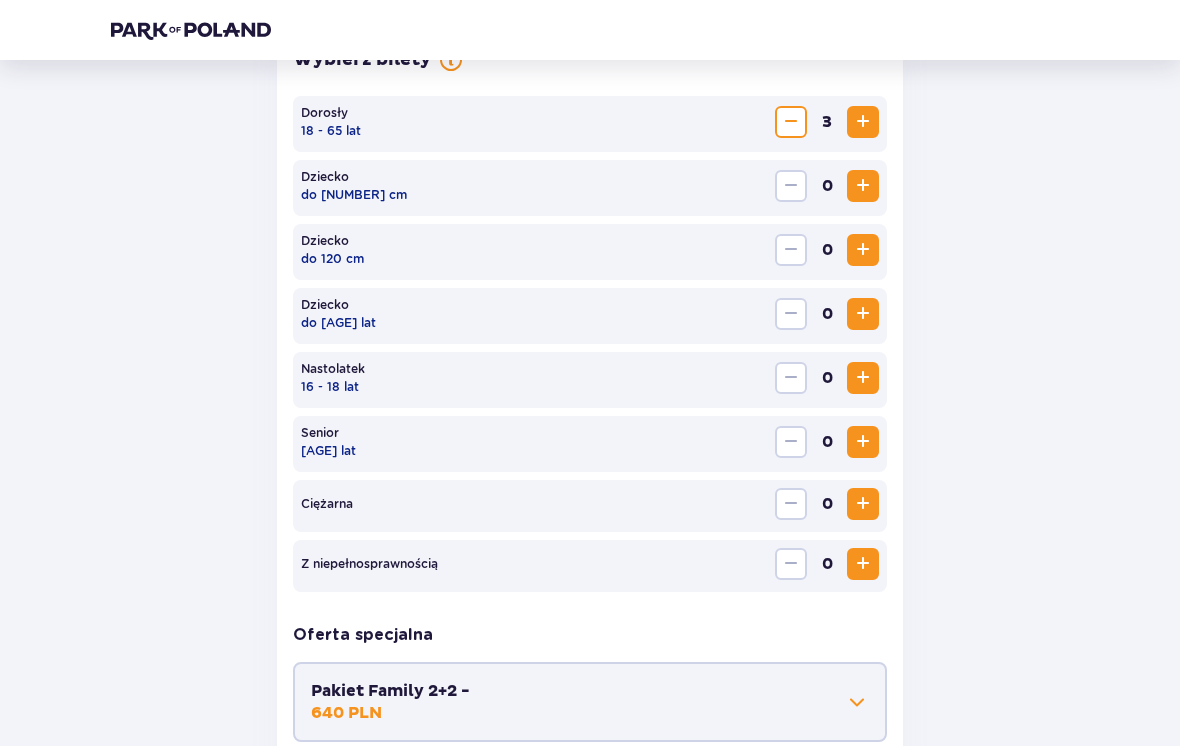 click at bounding box center [863, 504] 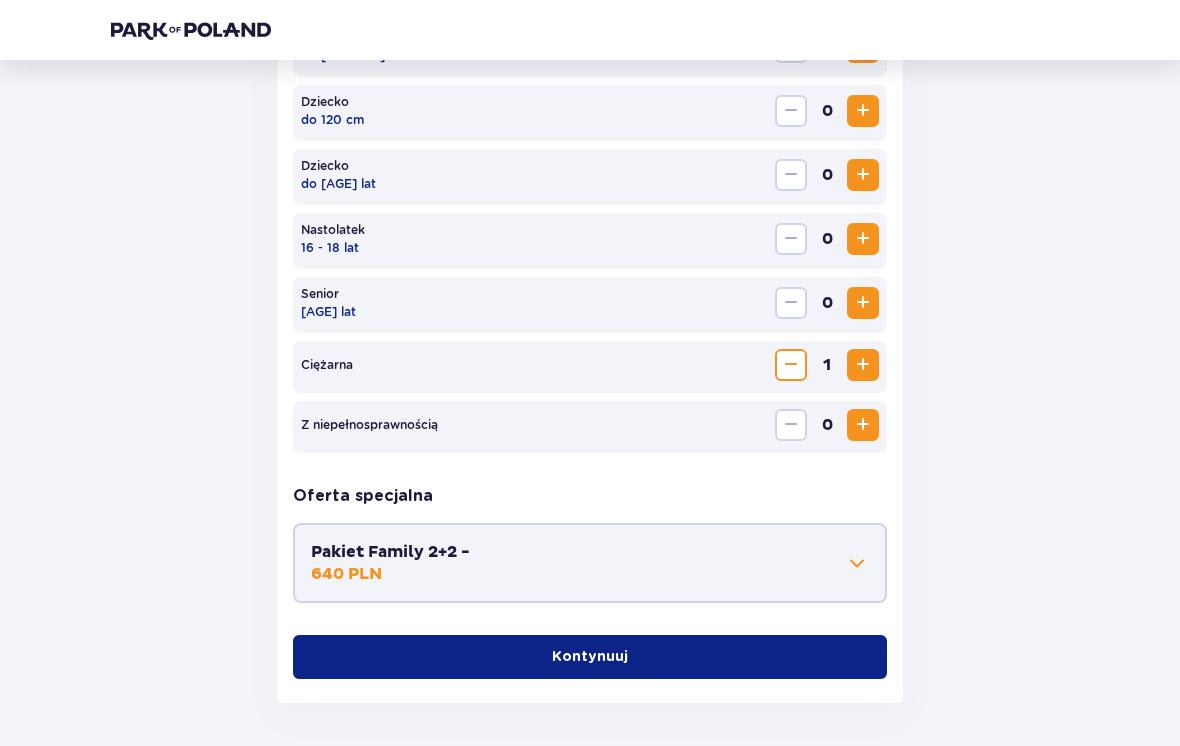 click on "Pakiet Family 2+2 -  640 PLN" at bounding box center (590, 564) 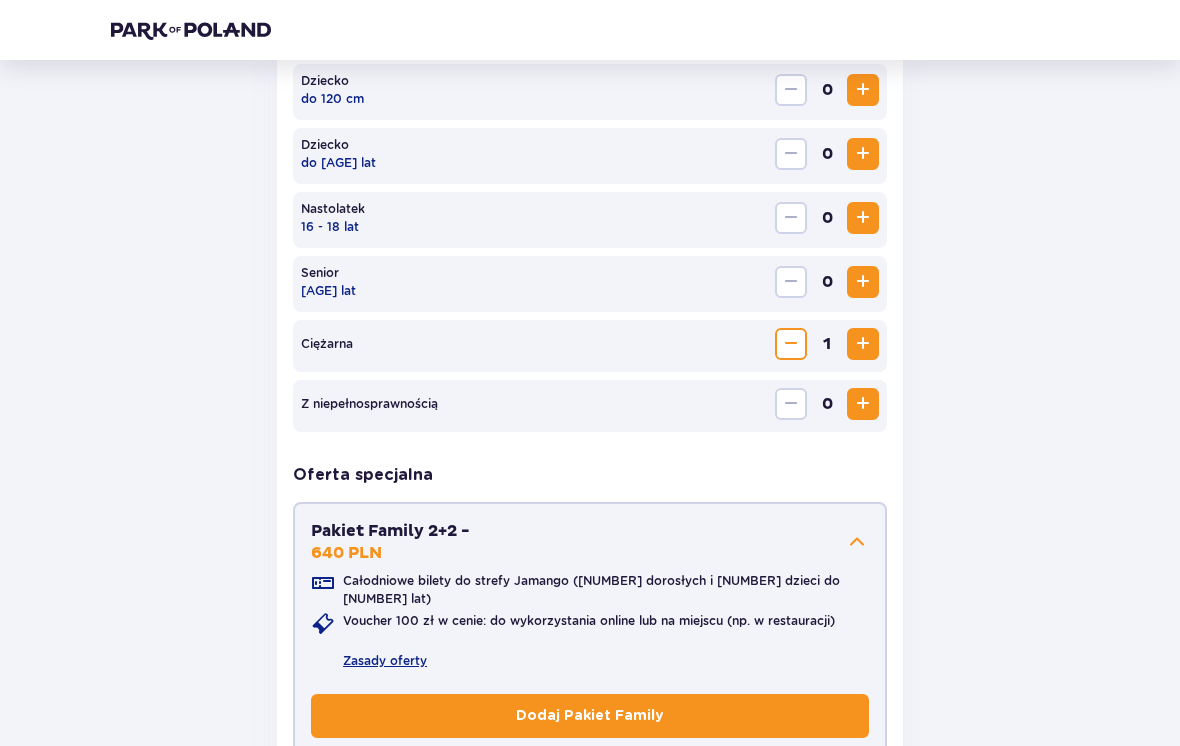 scroll, scrollTop: 777, scrollLeft: 0, axis: vertical 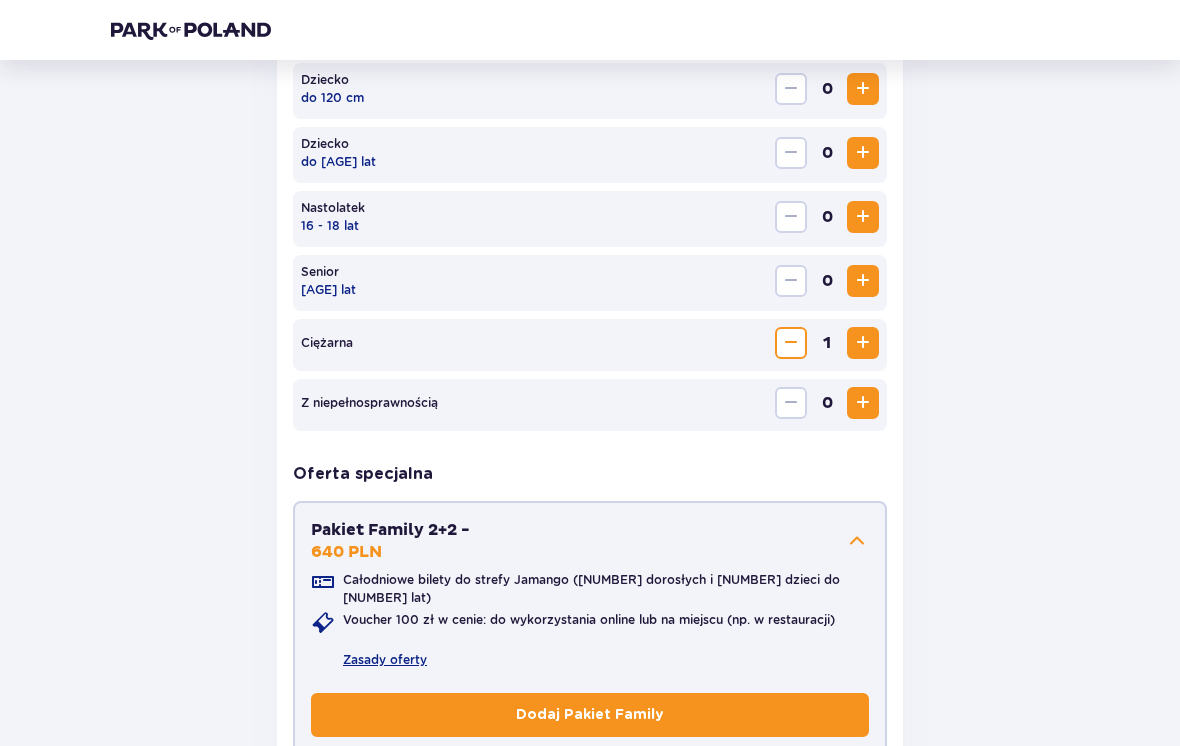 click at bounding box center (857, 541) 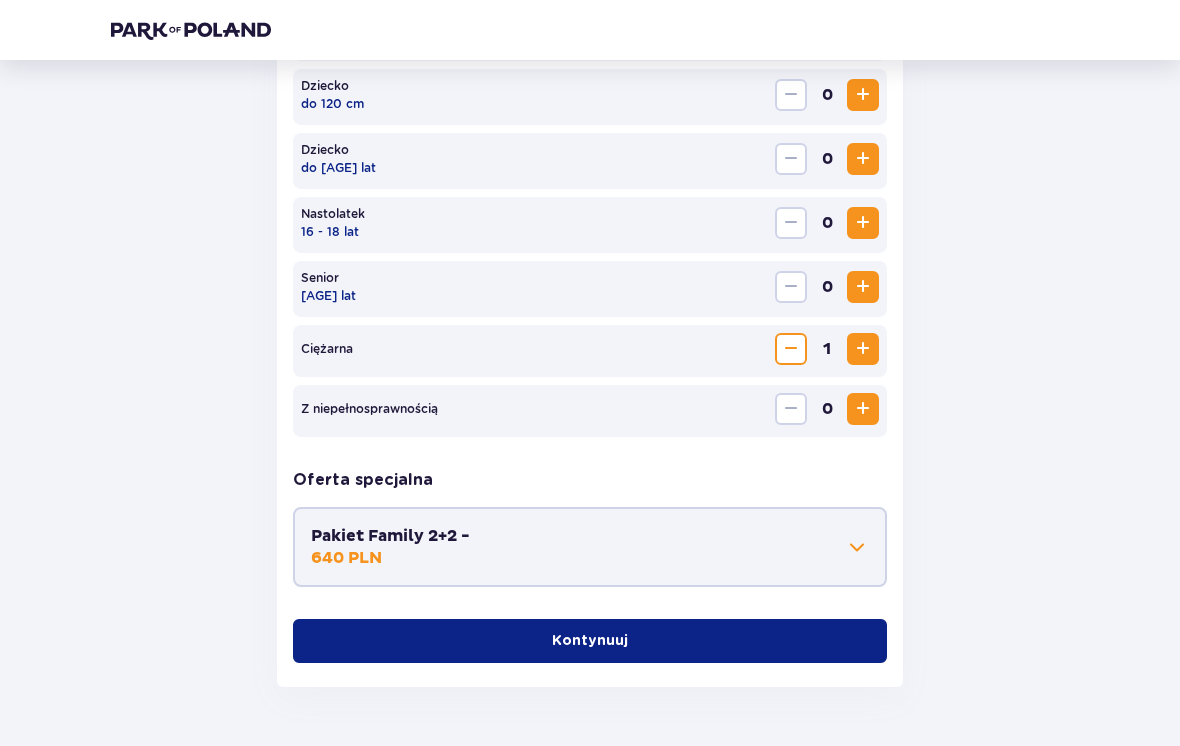 scroll, scrollTop: 771, scrollLeft: 0, axis: vertical 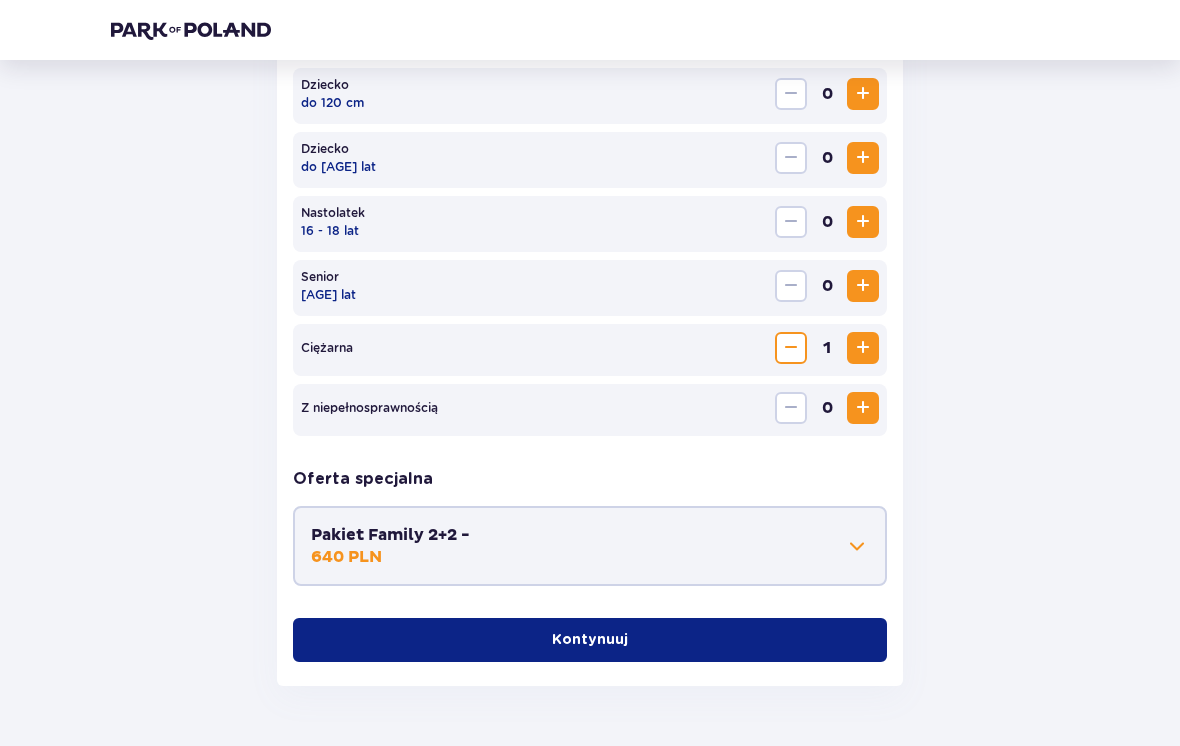 click on "Kontynuuj" at bounding box center (590, 641) 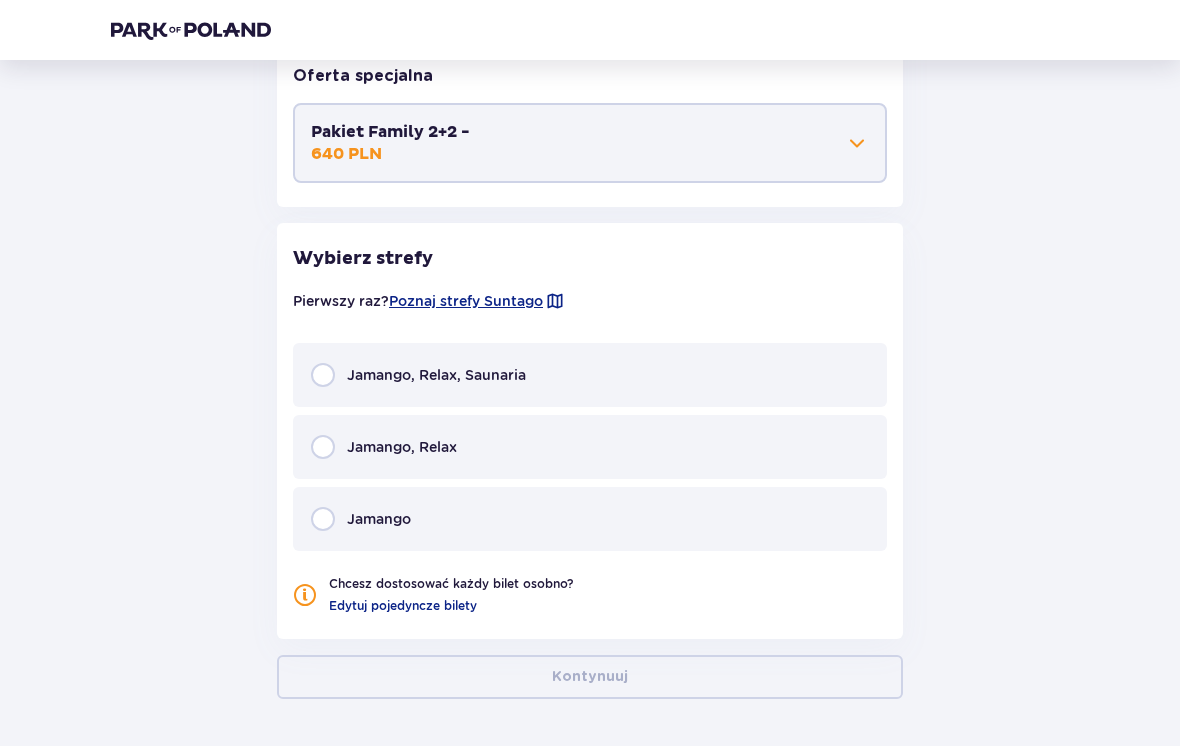 scroll, scrollTop: 1216, scrollLeft: 0, axis: vertical 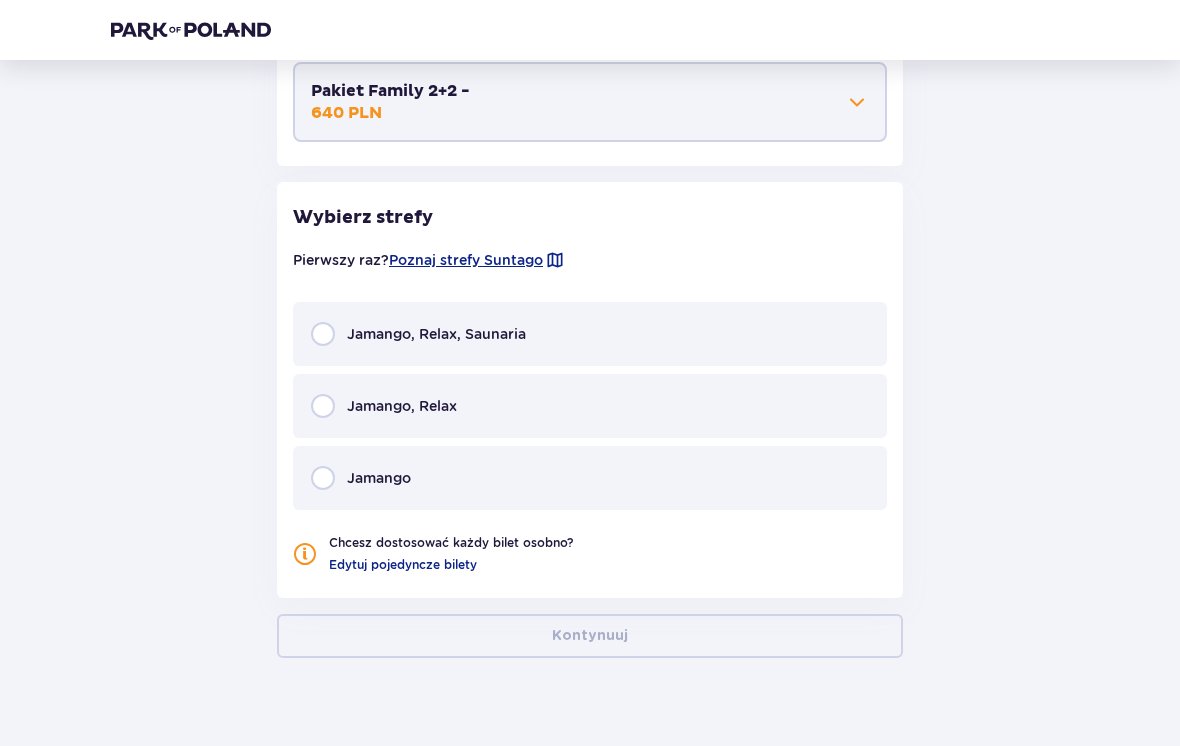 click on "Jamango" at bounding box center (590, 478) 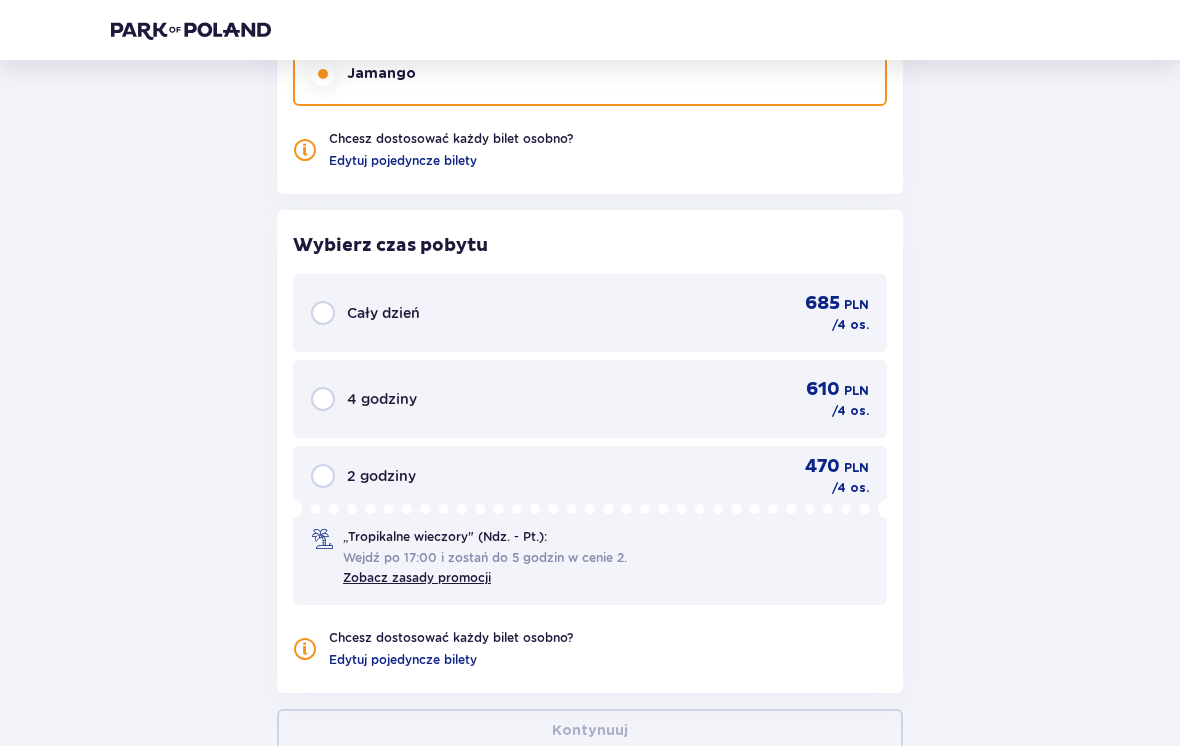 scroll, scrollTop: 1713, scrollLeft: 0, axis: vertical 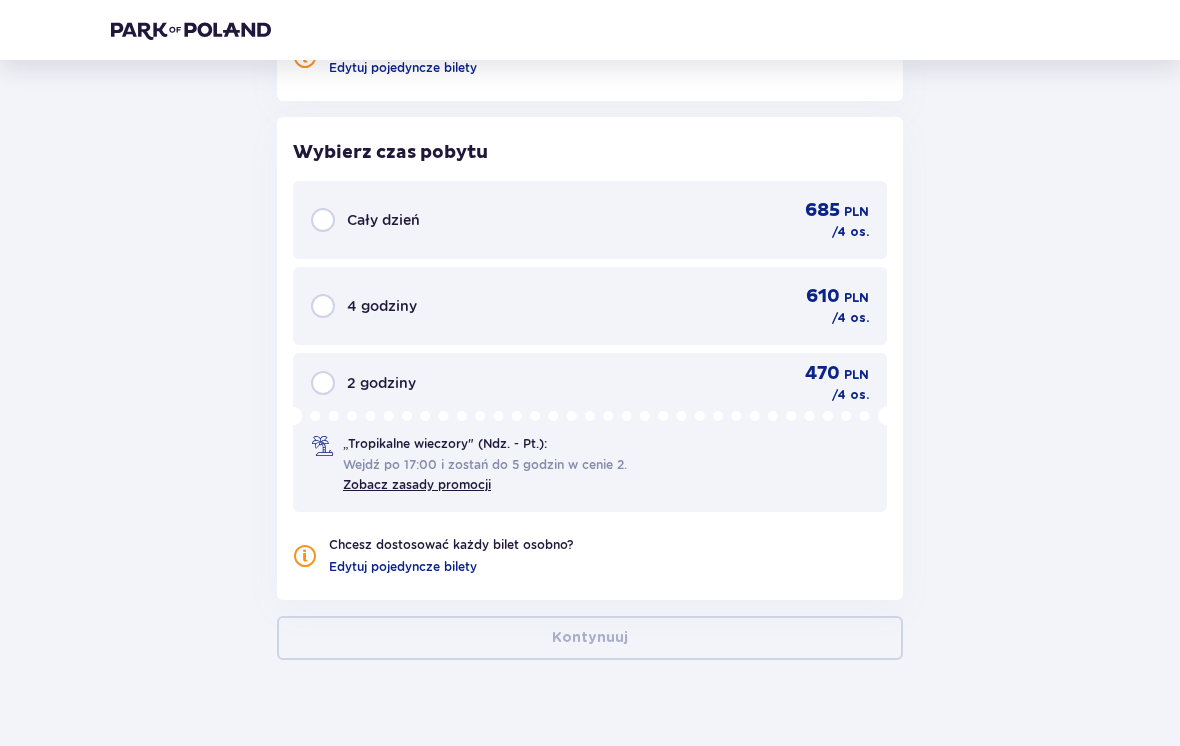 click on "/ 4 os." at bounding box center [850, 395] 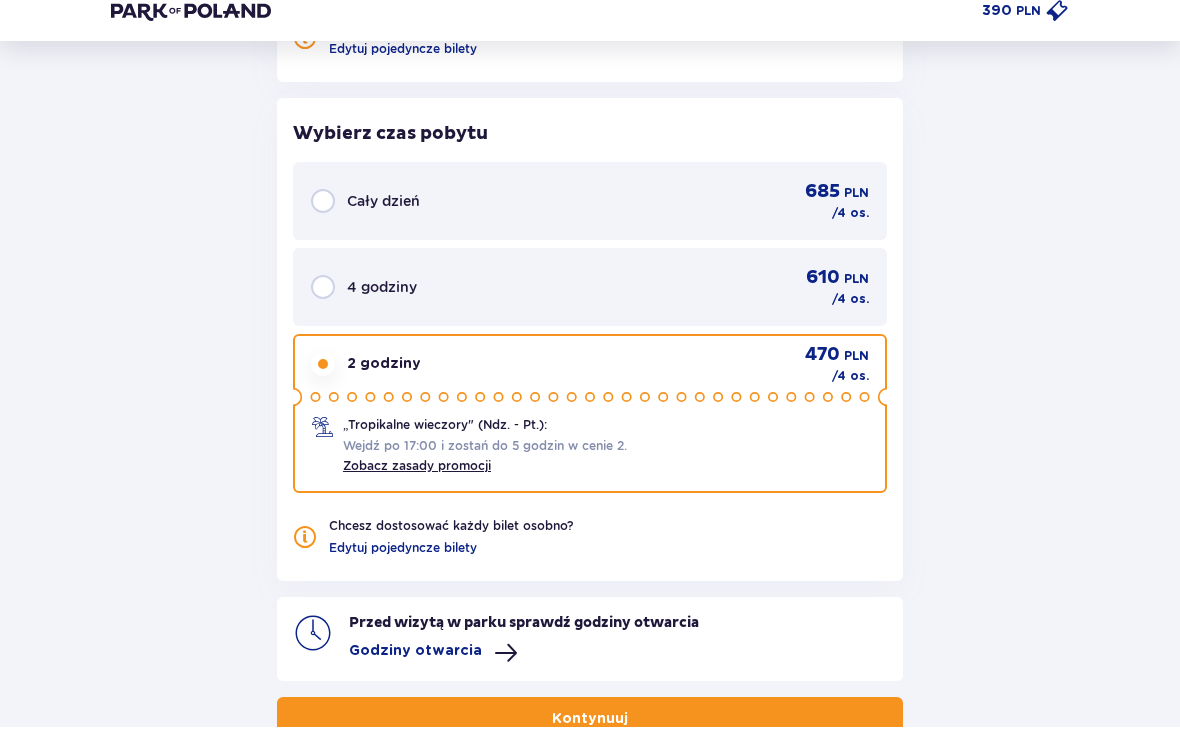 scroll, scrollTop: 1813, scrollLeft: 0, axis: vertical 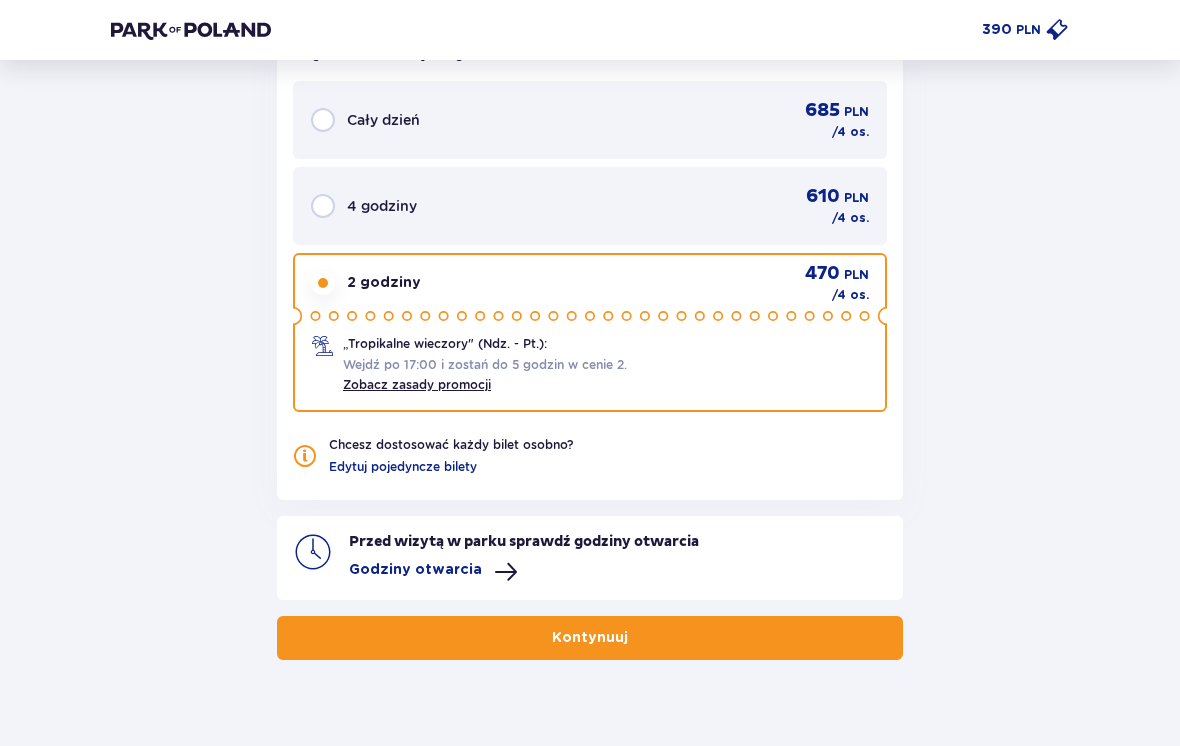 click on "Zobacz zasady promocji" at bounding box center (417, 384) 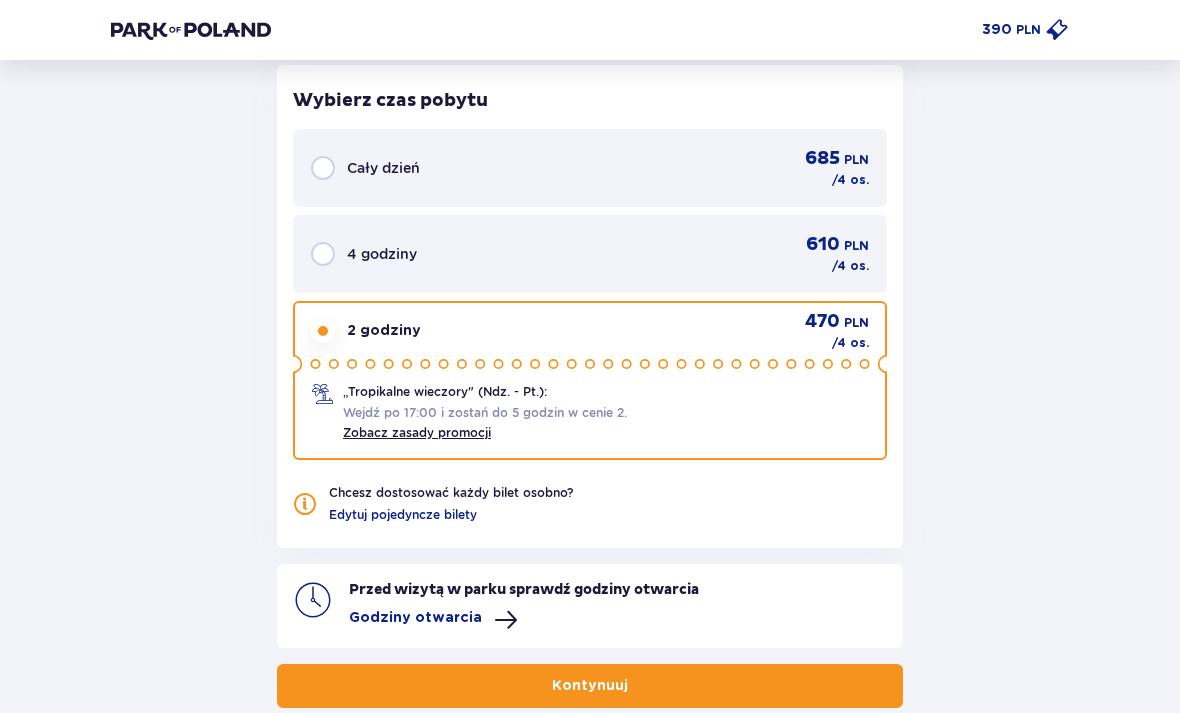 scroll, scrollTop: 1803, scrollLeft: 0, axis: vertical 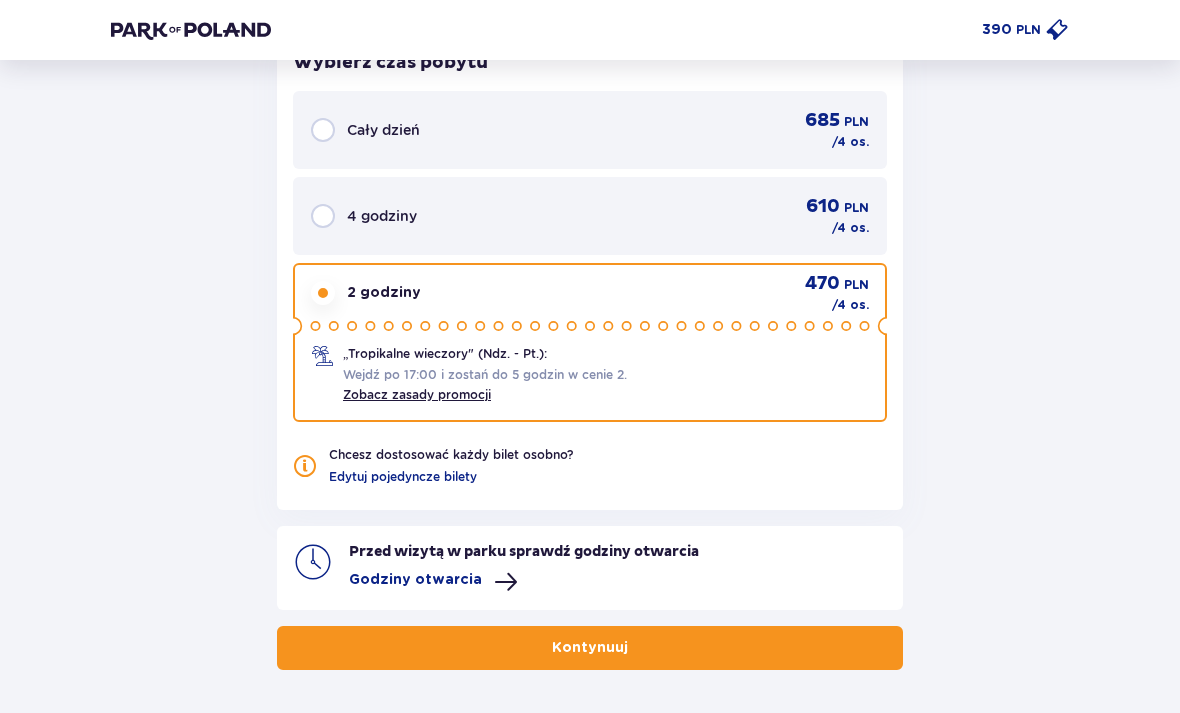 click on "Kontynuuj" at bounding box center [590, 648] 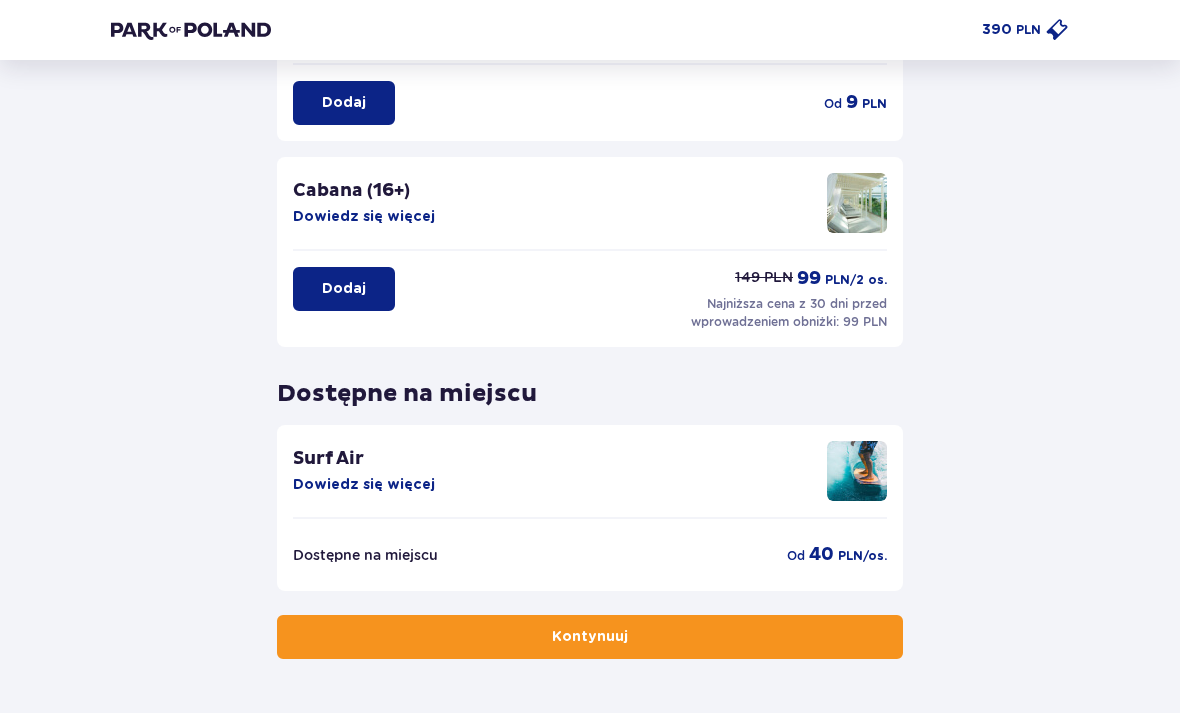 scroll, scrollTop: 428, scrollLeft: 0, axis: vertical 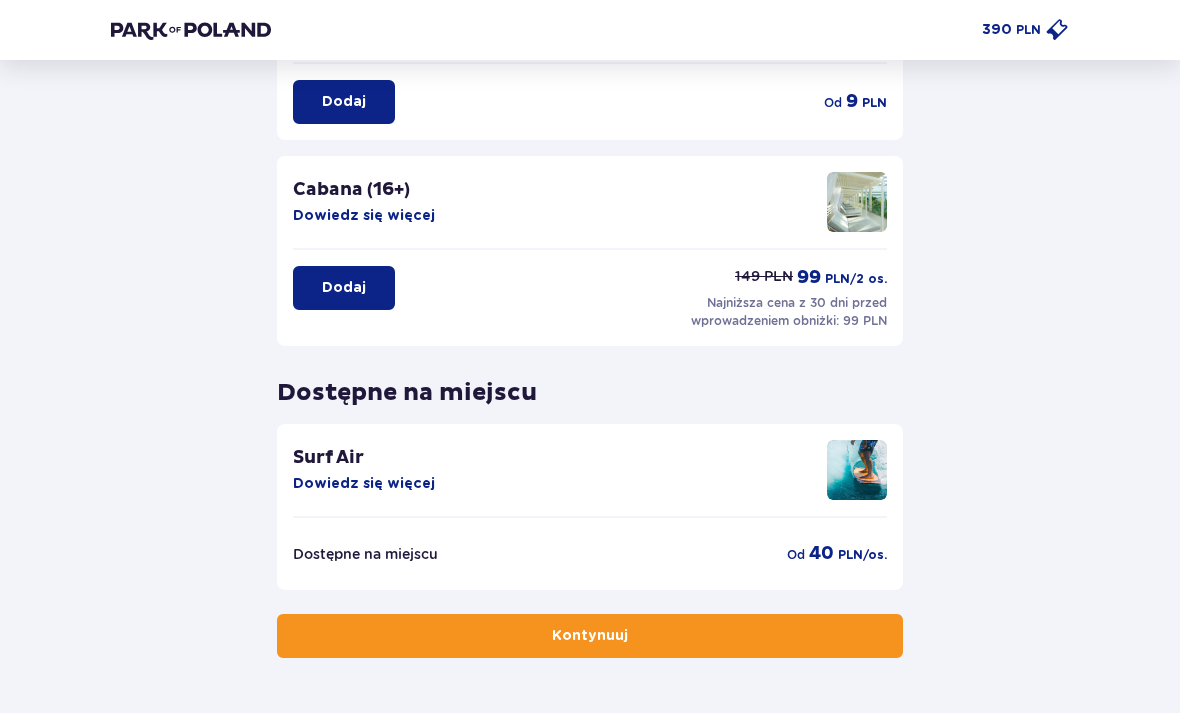 click on "Kontynuuj" at bounding box center (590, 636) 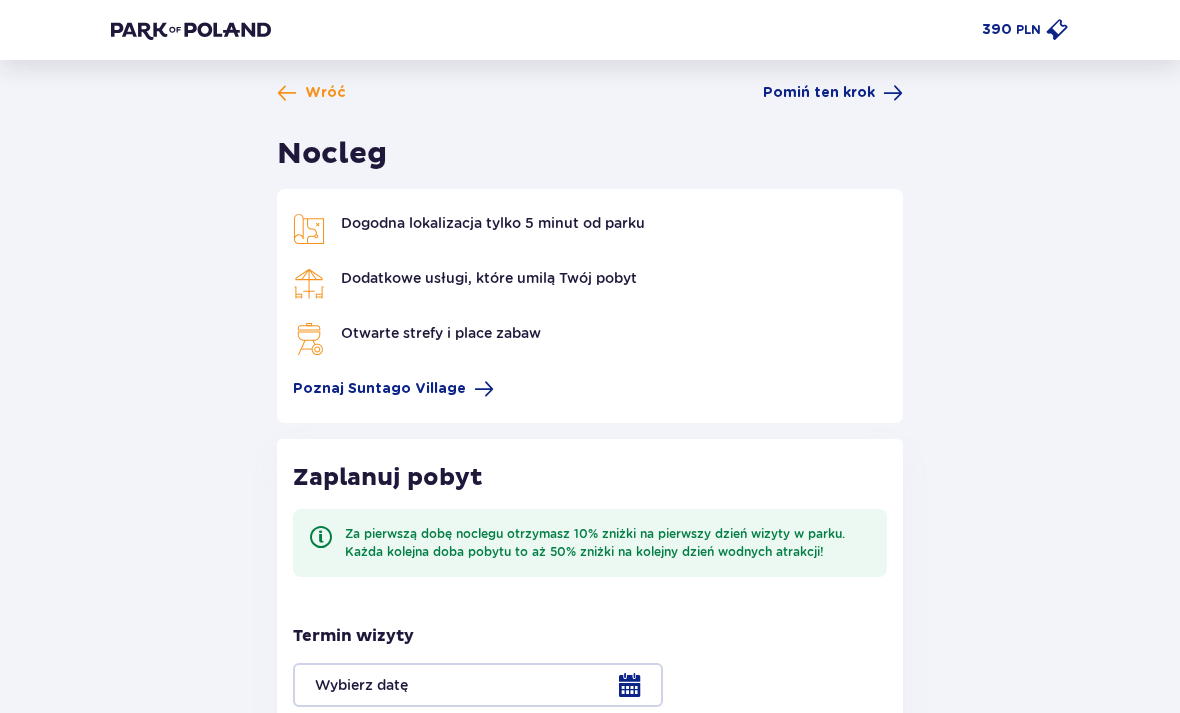 scroll, scrollTop: 0, scrollLeft: 0, axis: both 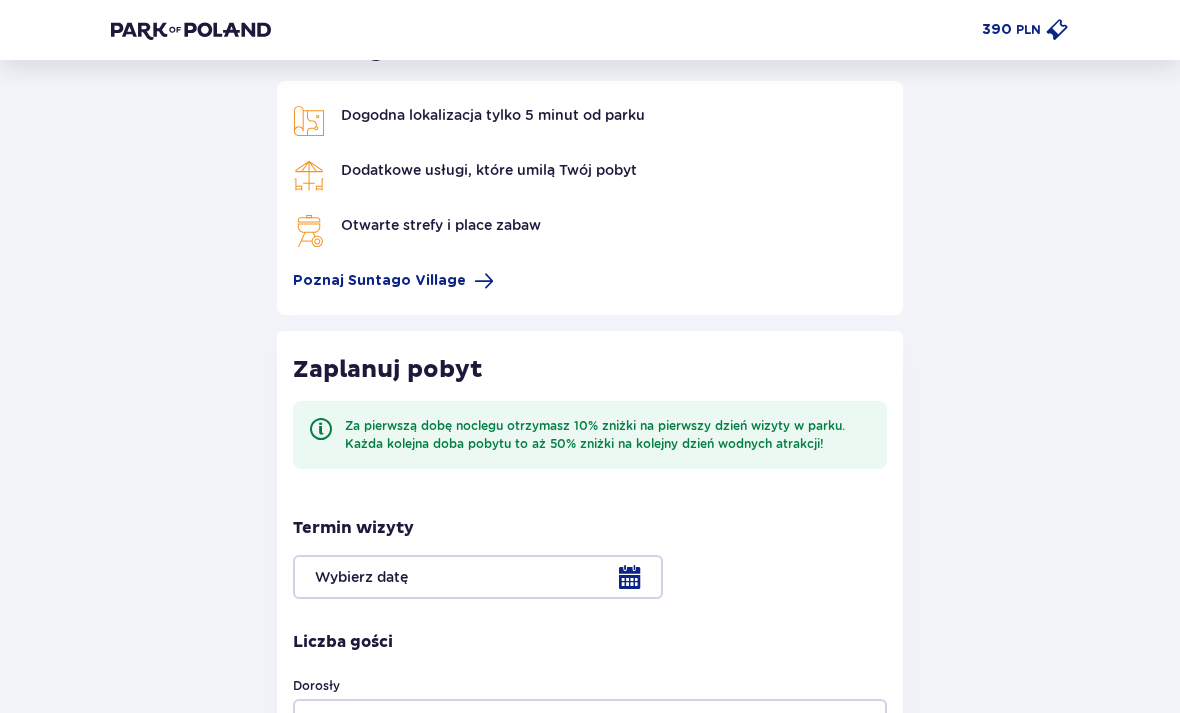 click at bounding box center (590, 578) 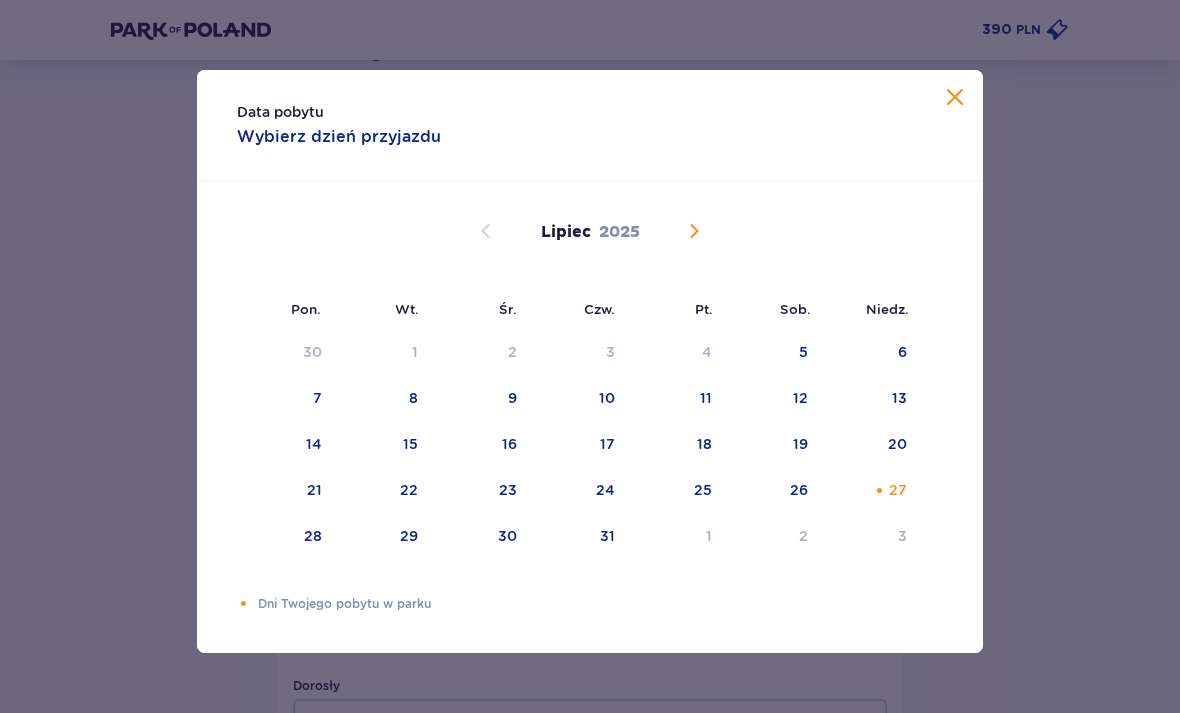 click on "27" at bounding box center [898, 490] 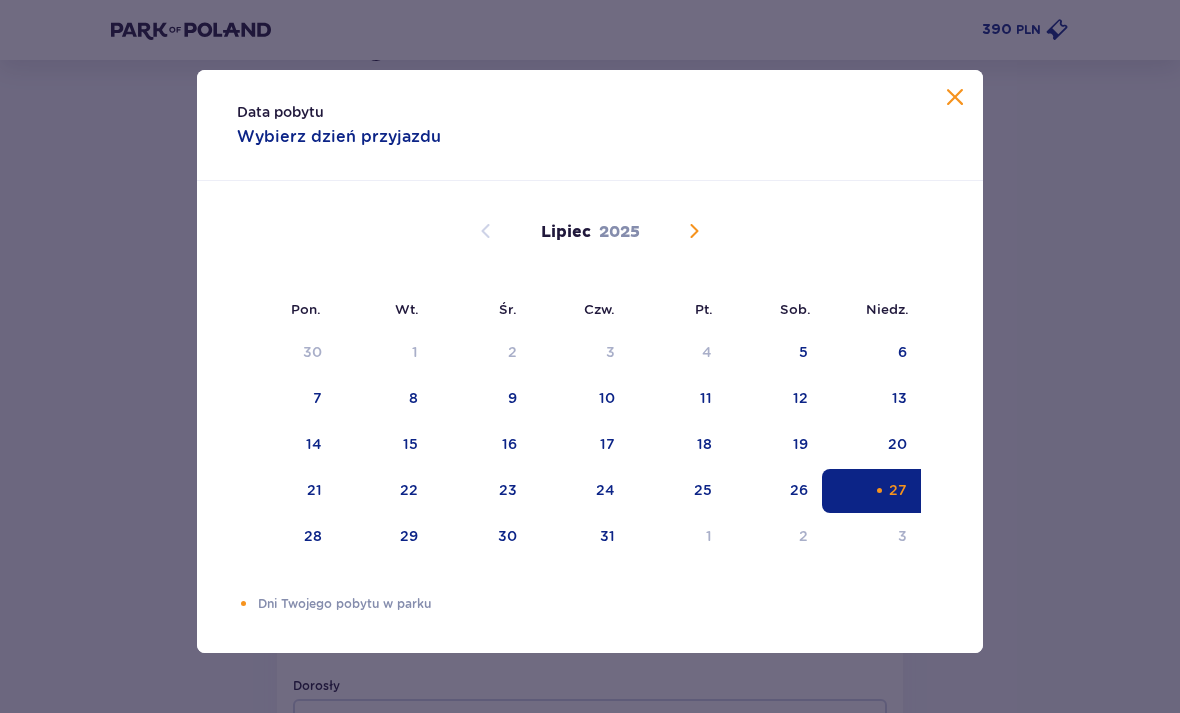 click on "Data pobytu Wybierz dzień przyjazdu Pon. Wt. Śr. Czw. Pt. Sob. Niedz. Czerwiec 2025 26 27 28 29 30 31 1 2 3 4 5 6 7 8 9 10 11 12 13 14 15 16 17 18 19 20 21 22 23 24 25 26 27 28 29 30 1 2 3 4 5 6 Lipiec 2025 30 1 2 3 4 5 6 7 8 9 10 11 12 13 14 15 16 17 18 19 20 21 22 23 24 25 26 27 28 29 30 31 1 2 3 Sierpień 2025 28 29 30 31 1 2 3 4 5 6 7 8 9 10 11 12 13 14 15 16 17 18 19 20 21 22 23 24 25 26 27 28 29 30 31 Dni Twojego pobytu w parku" at bounding box center [590, 361] 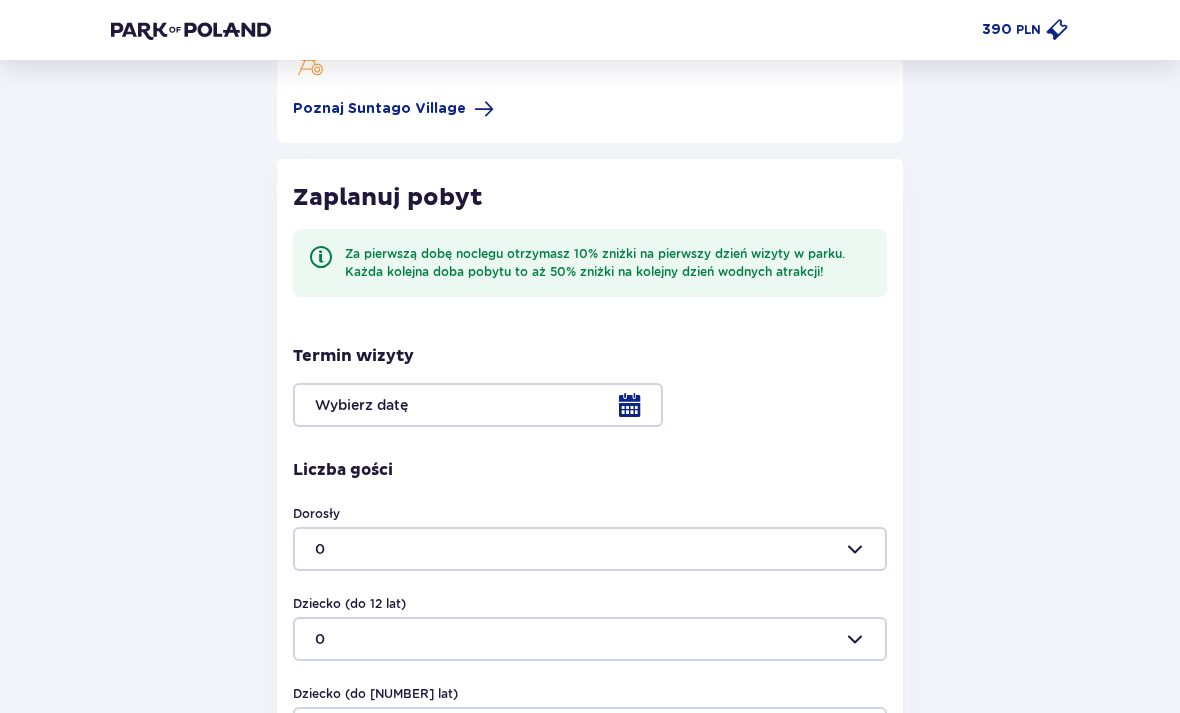 scroll, scrollTop: 556, scrollLeft: 0, axis: vertical 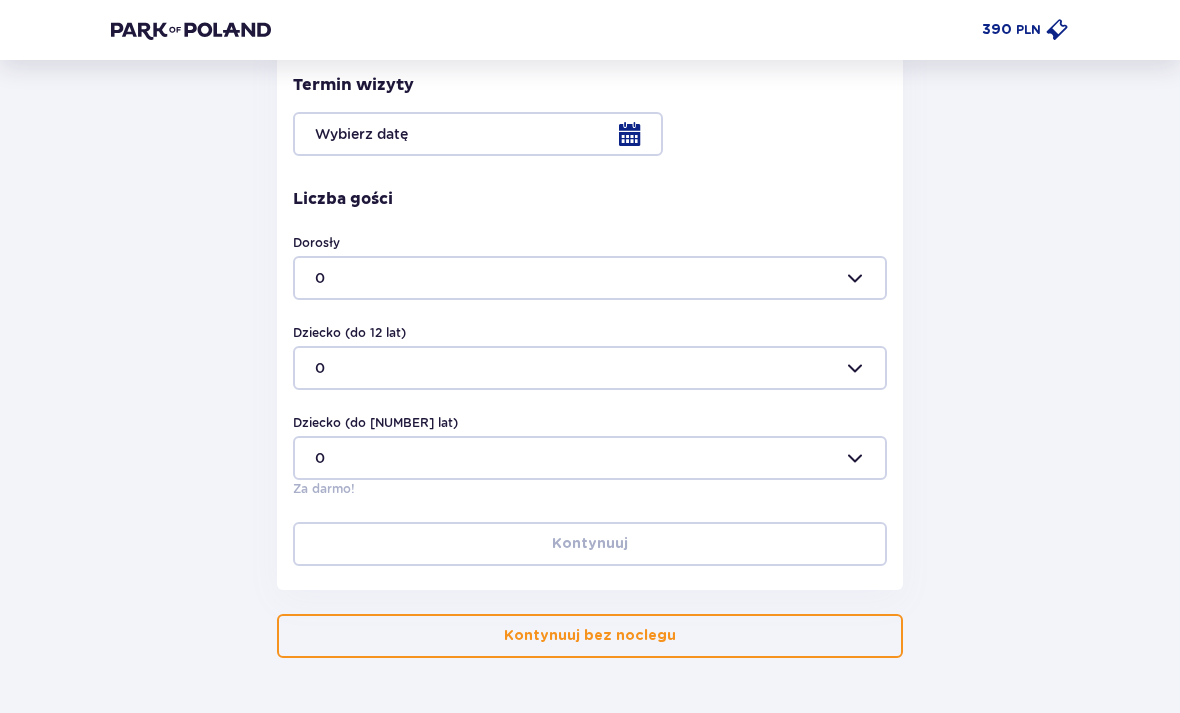 click on "Kontynuuj bez noclegu" at bounding box center [590, 636] 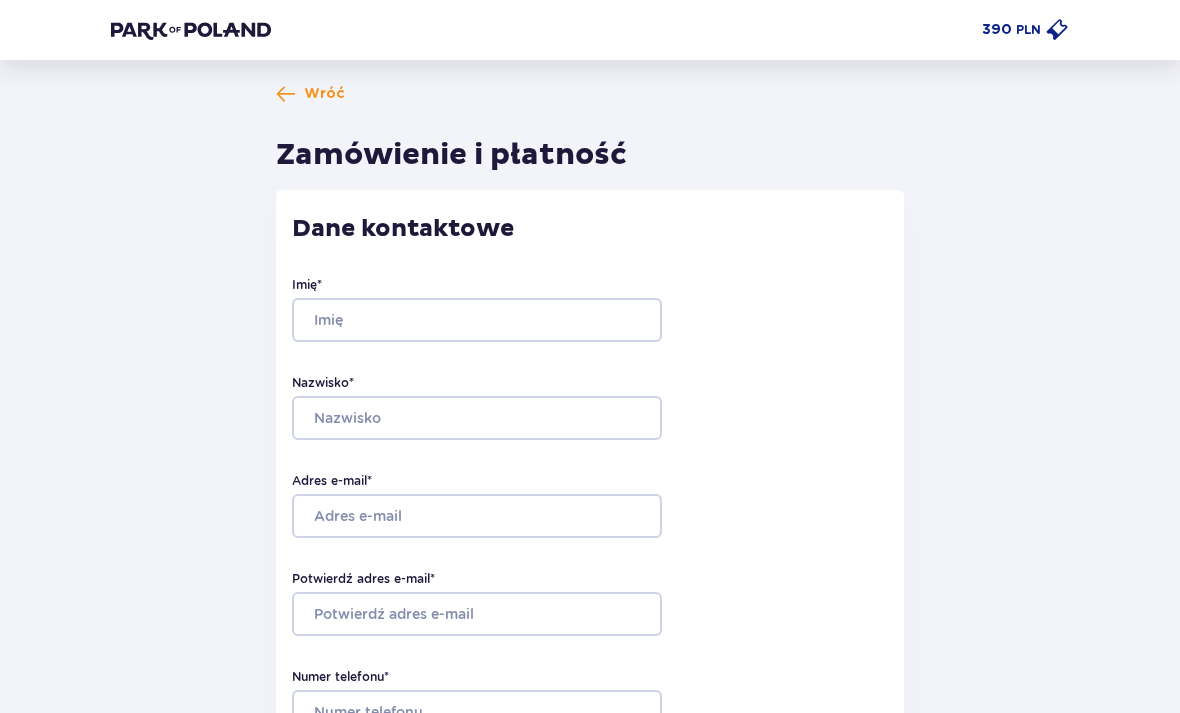 scroll, scrollTop: 0, scrollLeft: 0, axis: both 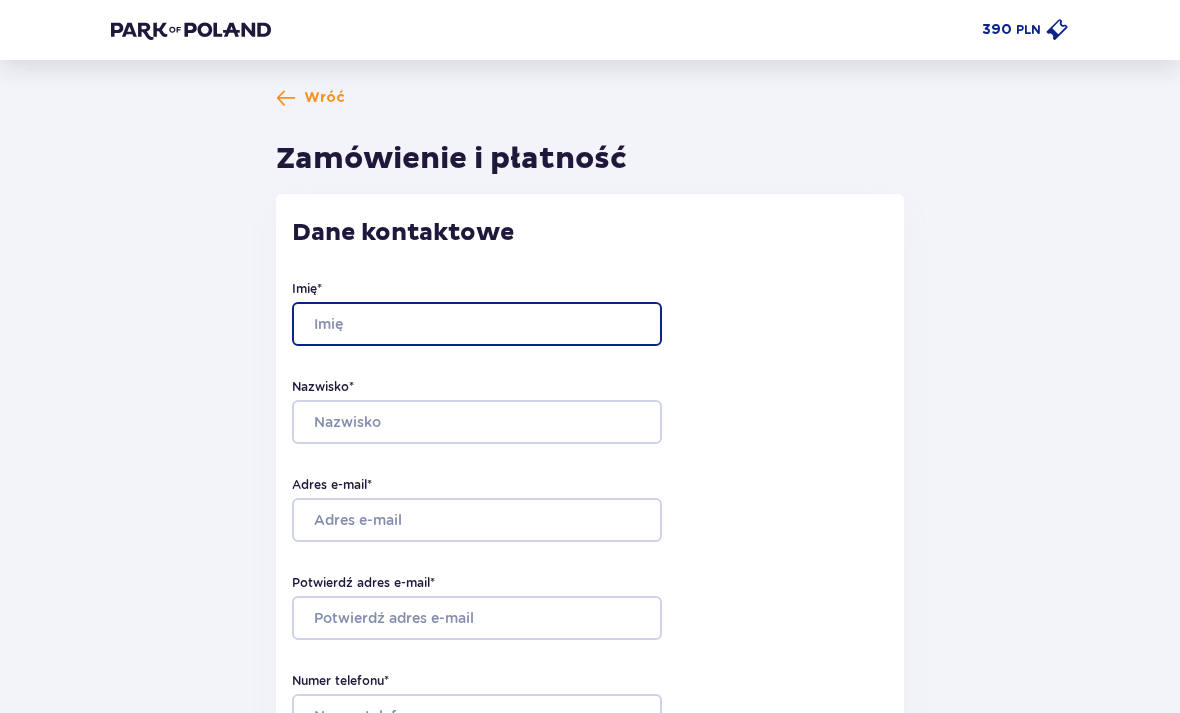 click on "Imię *" at bounding box center (477, 324) 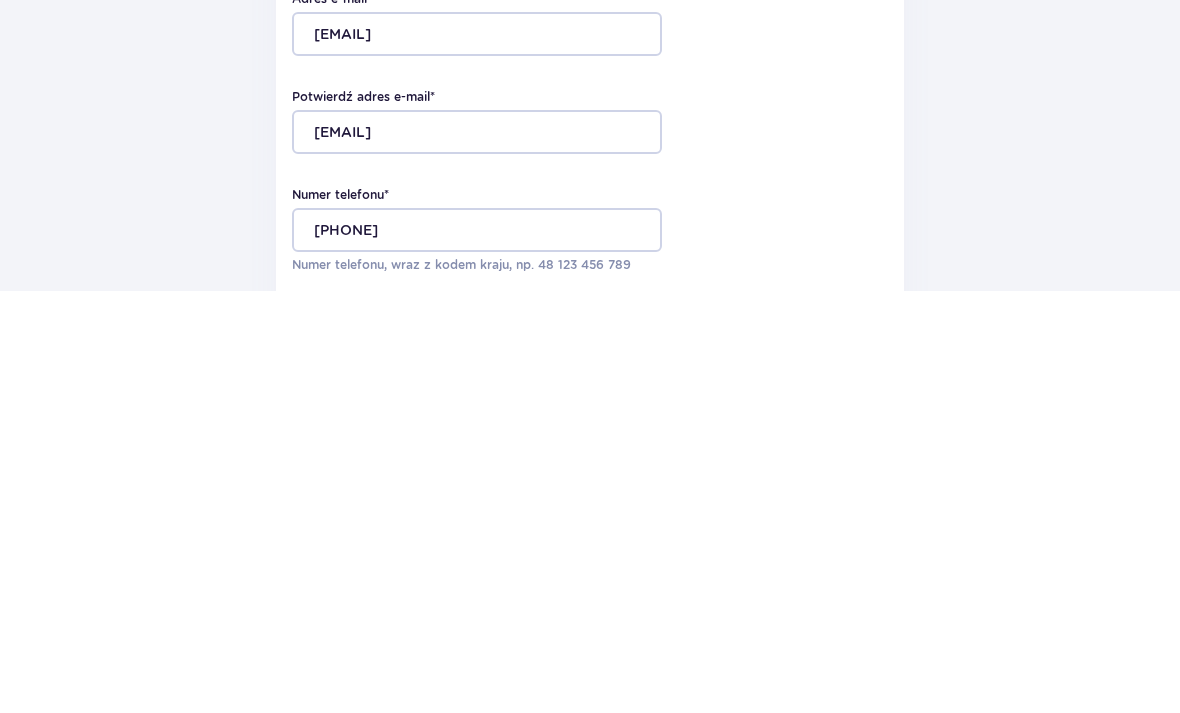 scroll, scrollTop: 487, scrollLeft: 0, axis: vertical 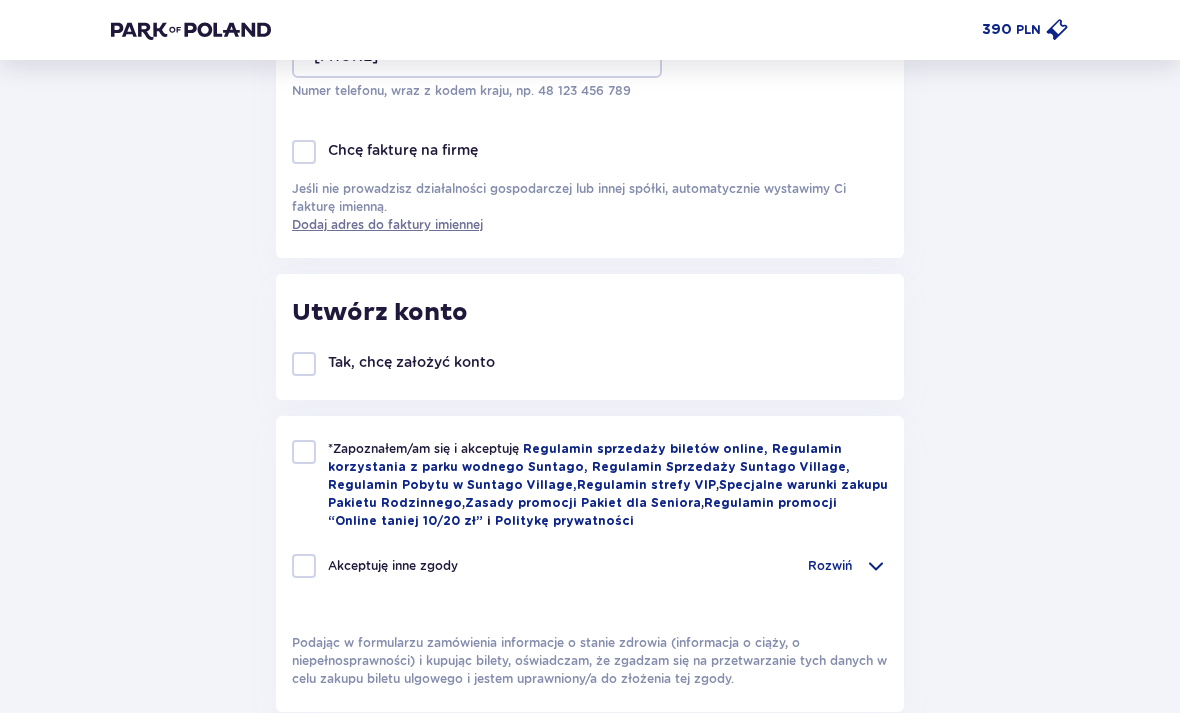 click at bounding box center (304, 453) 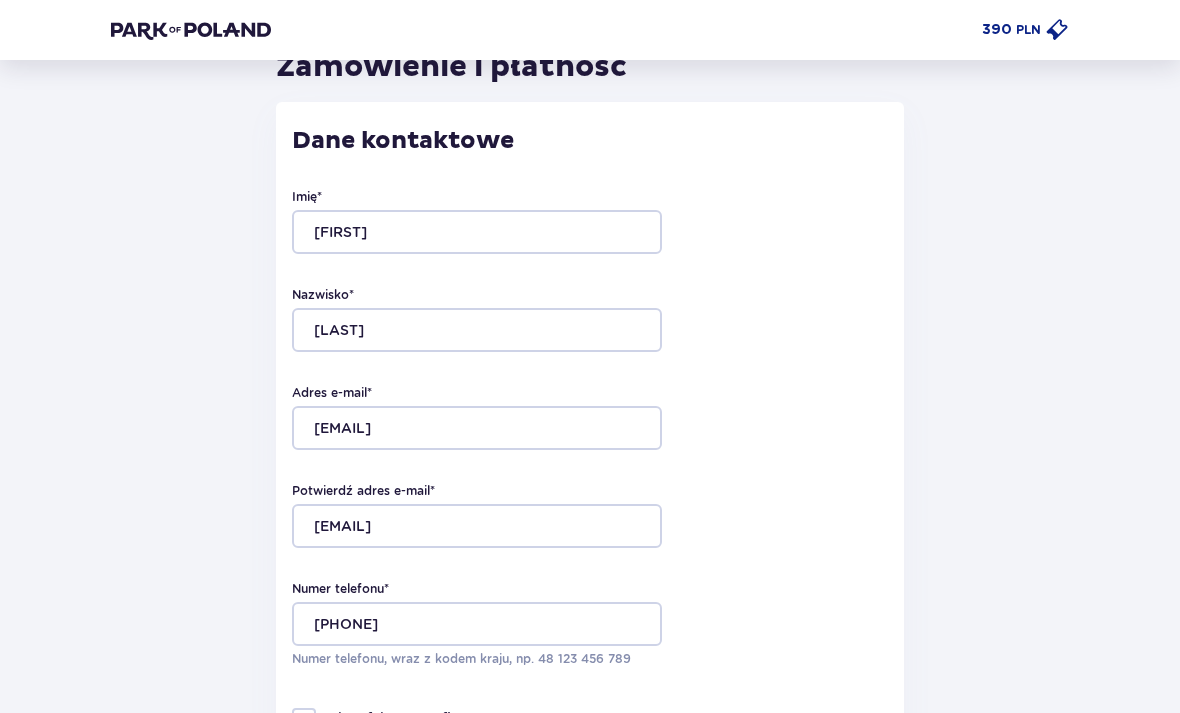 scroll, scrollTop: 0, scrollLeft: 0, axis: both 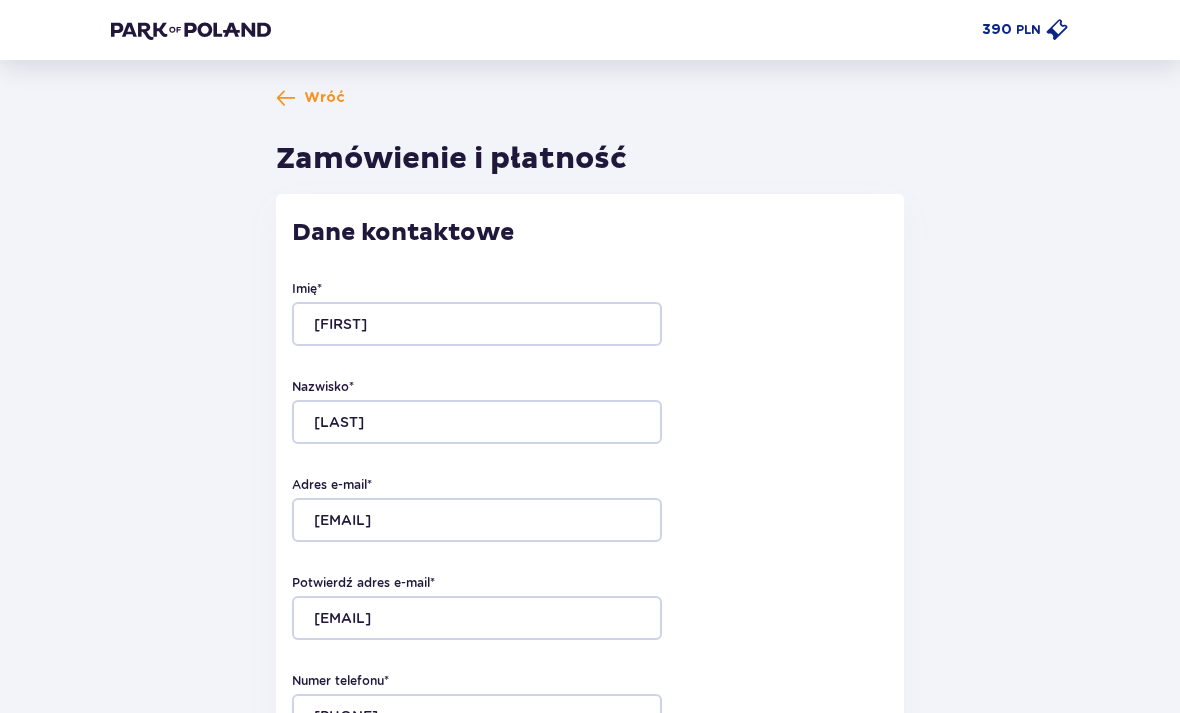 click on "Wróć" at bounding box center [324, 98] 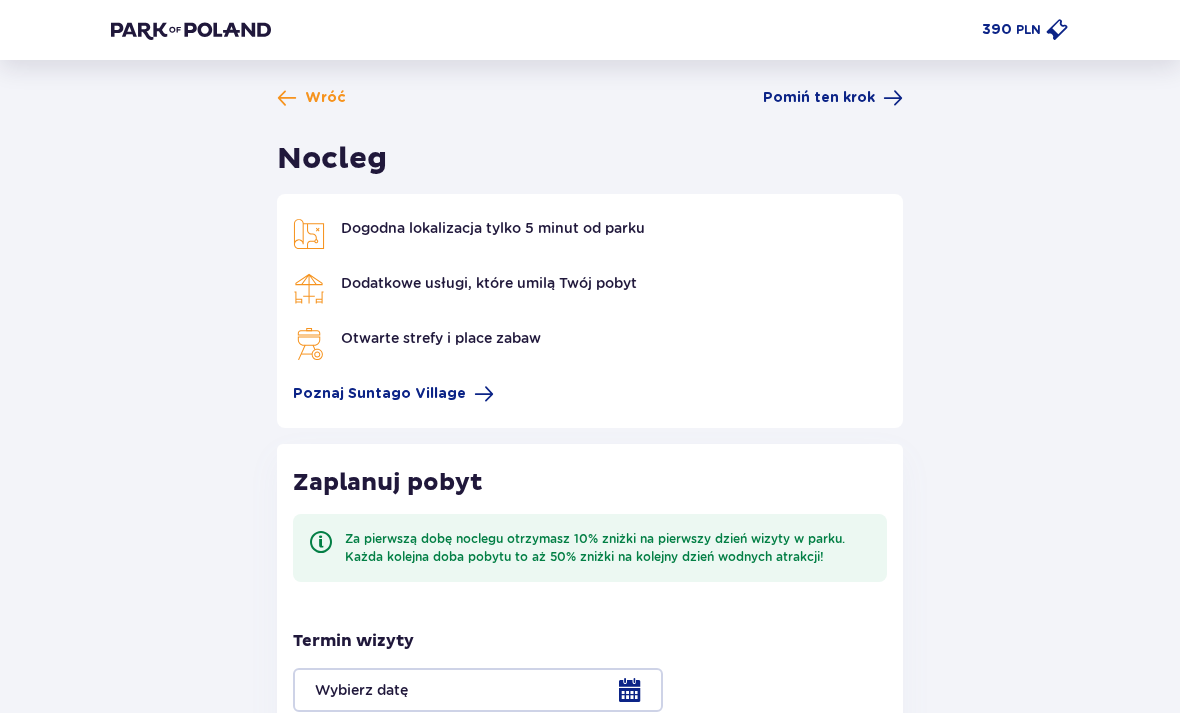 click on "Wróć" at bounding box center [325, 98] 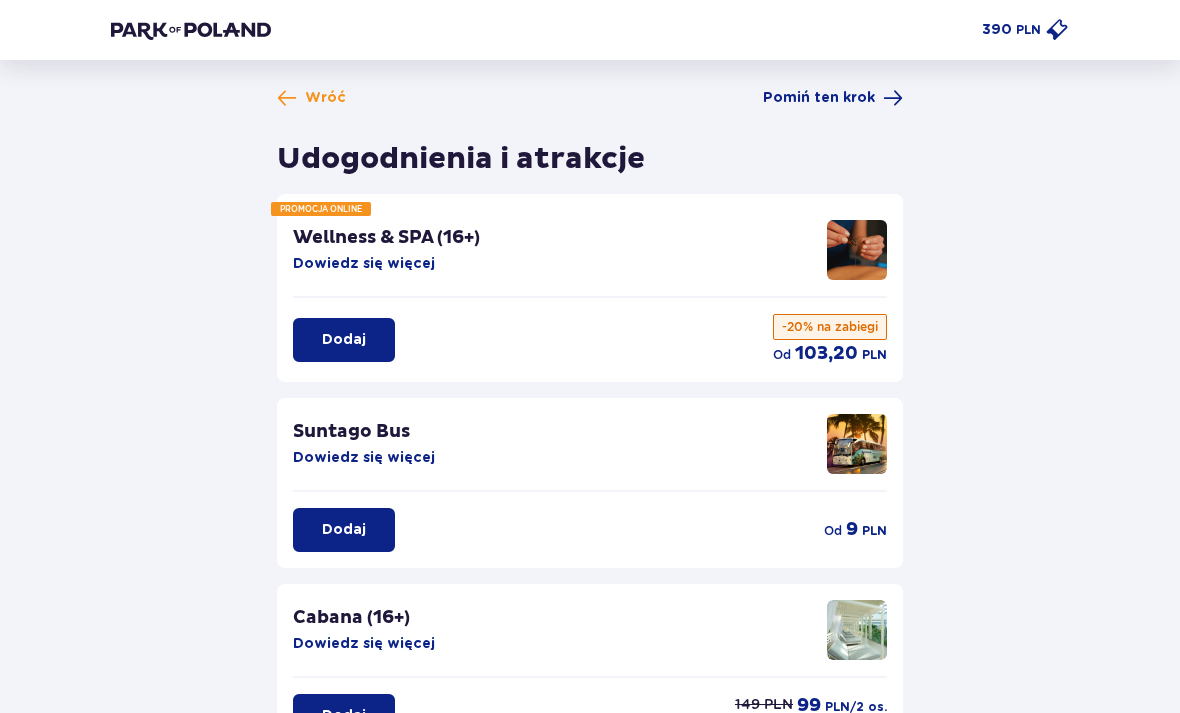 click on "Wróć" at bounding box center [325, 98] 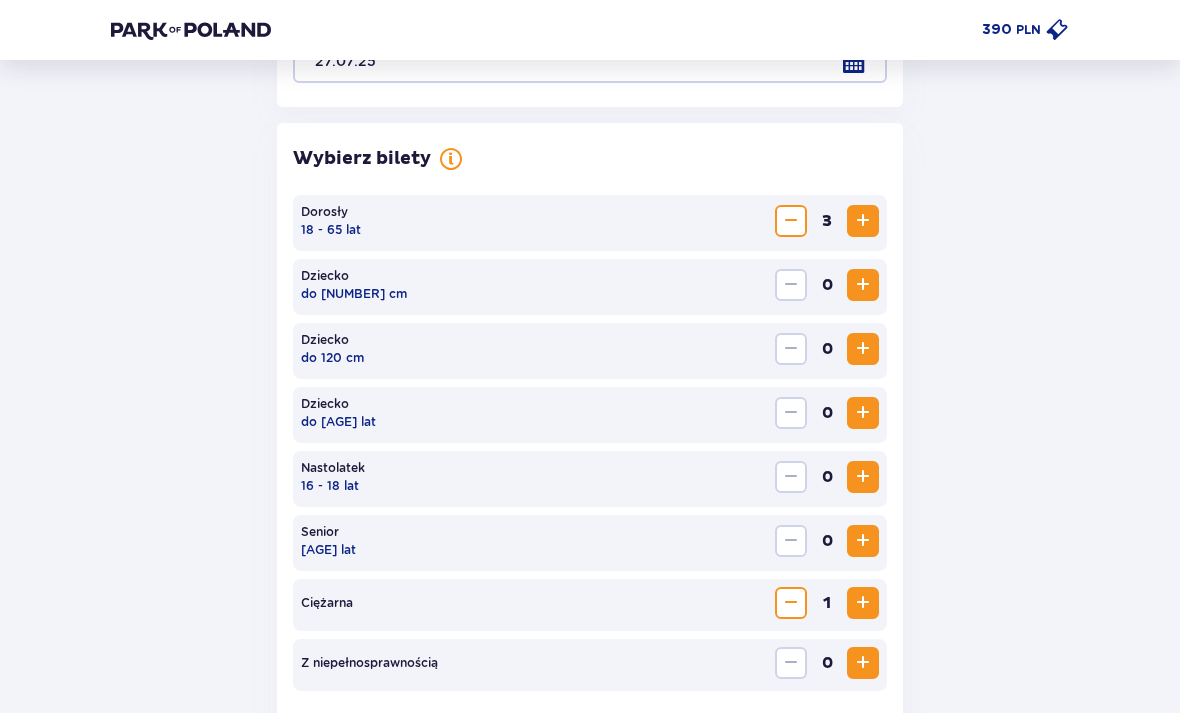 scroll, scrollTop: 516, scrollLeft: 0, axis: vertical 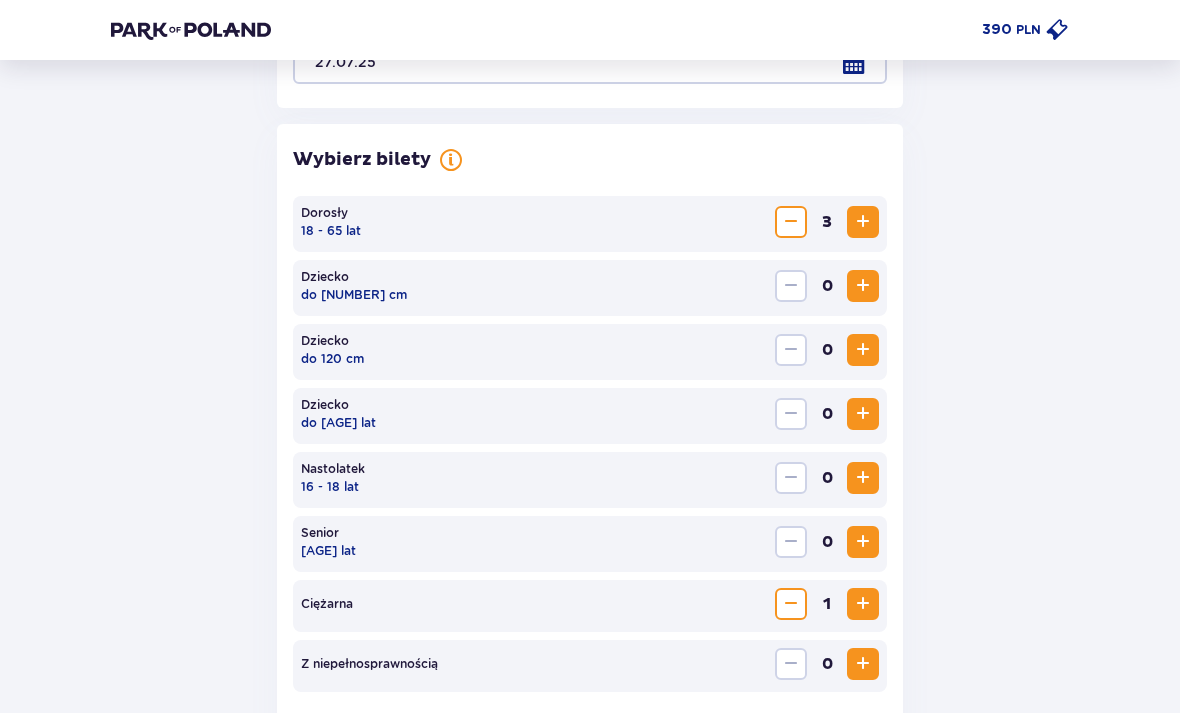 click on "Wybierz bilety" at bounding box center [590, 160] 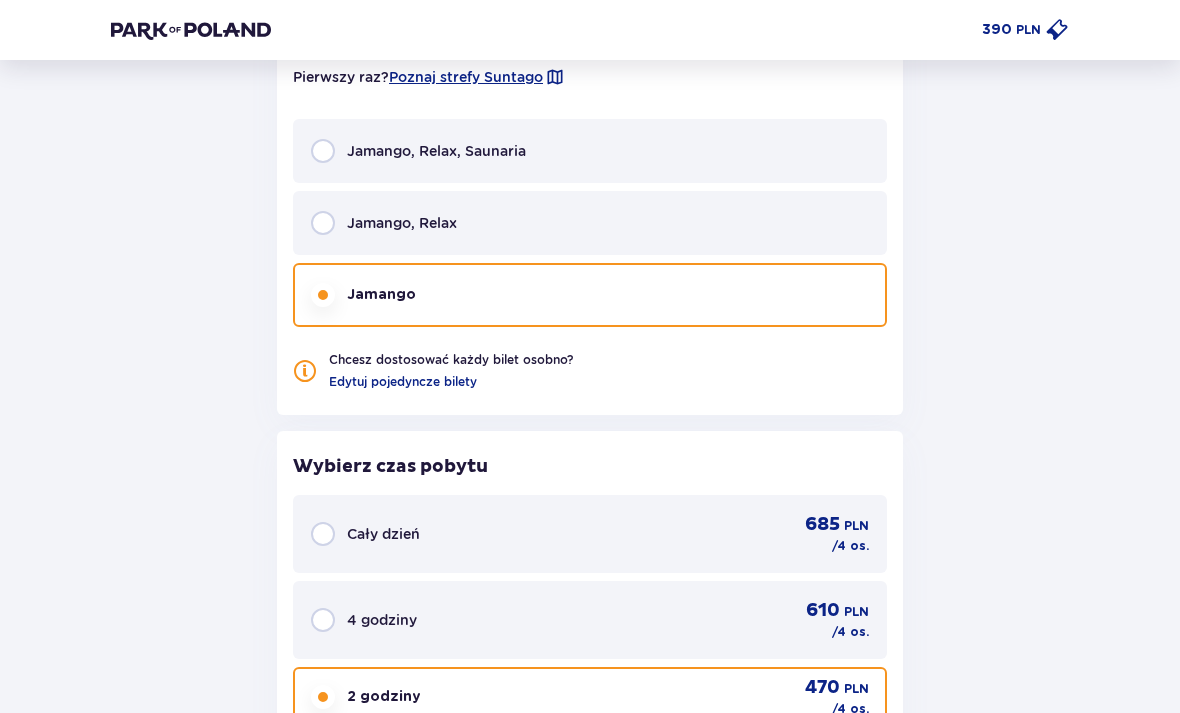 scroll, scrollTop: 1733, scrollLeft: 0, axis: vertical 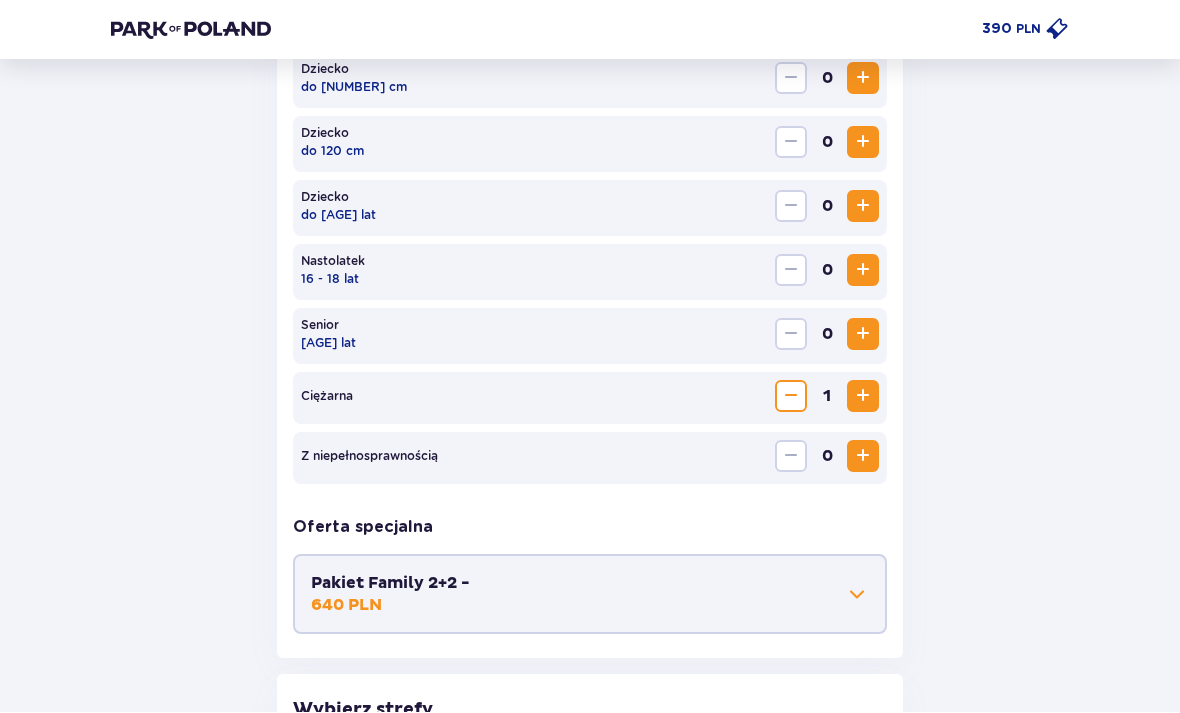 click at bounding box center [791, 397] 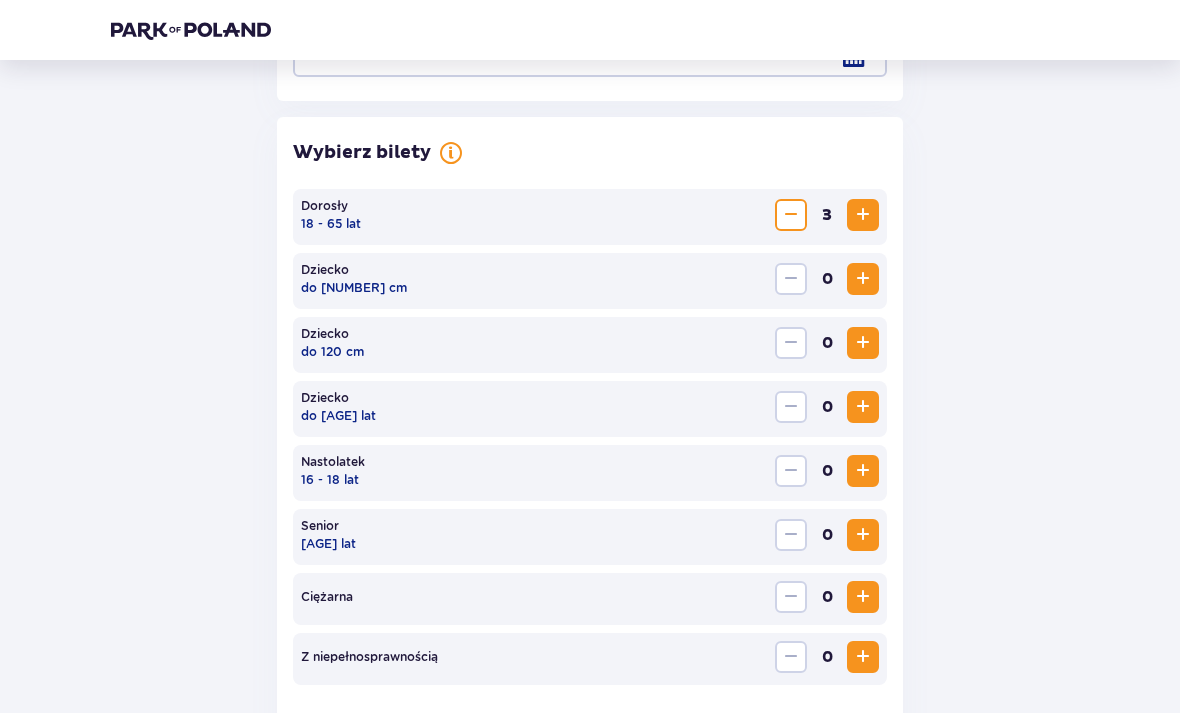 click at bounding box center (863, 215) 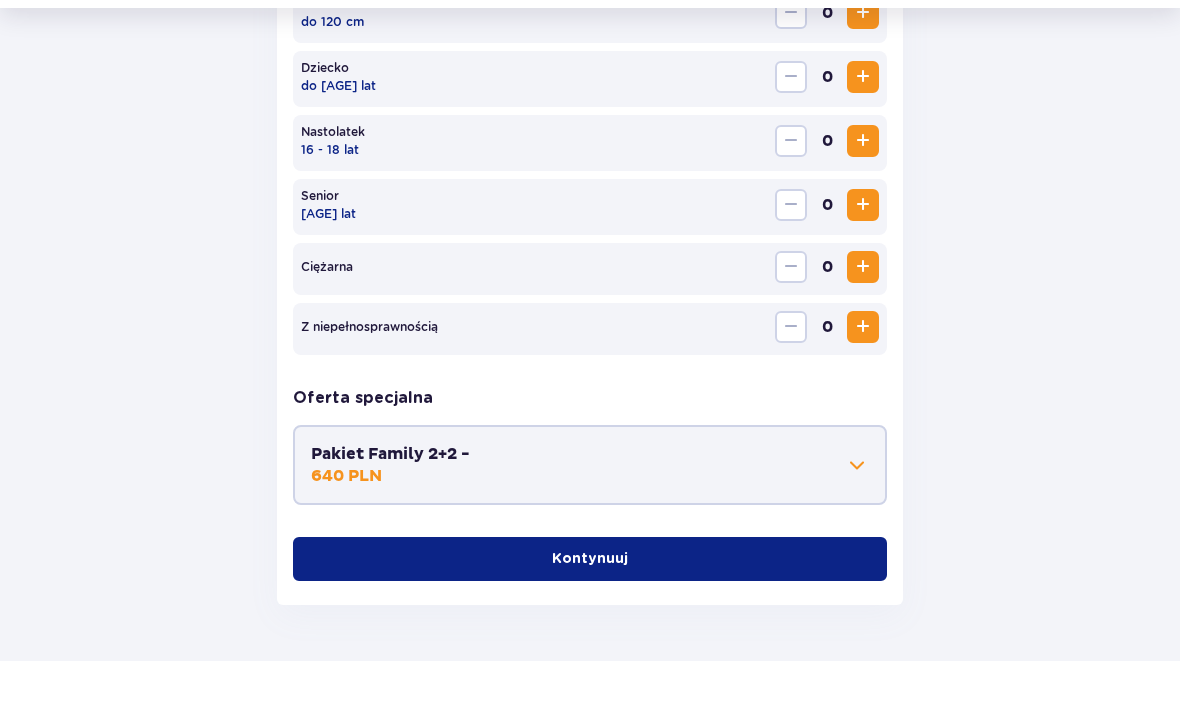 scroll, scrollTop: 800, scrollLeft: 0, axis: vertical 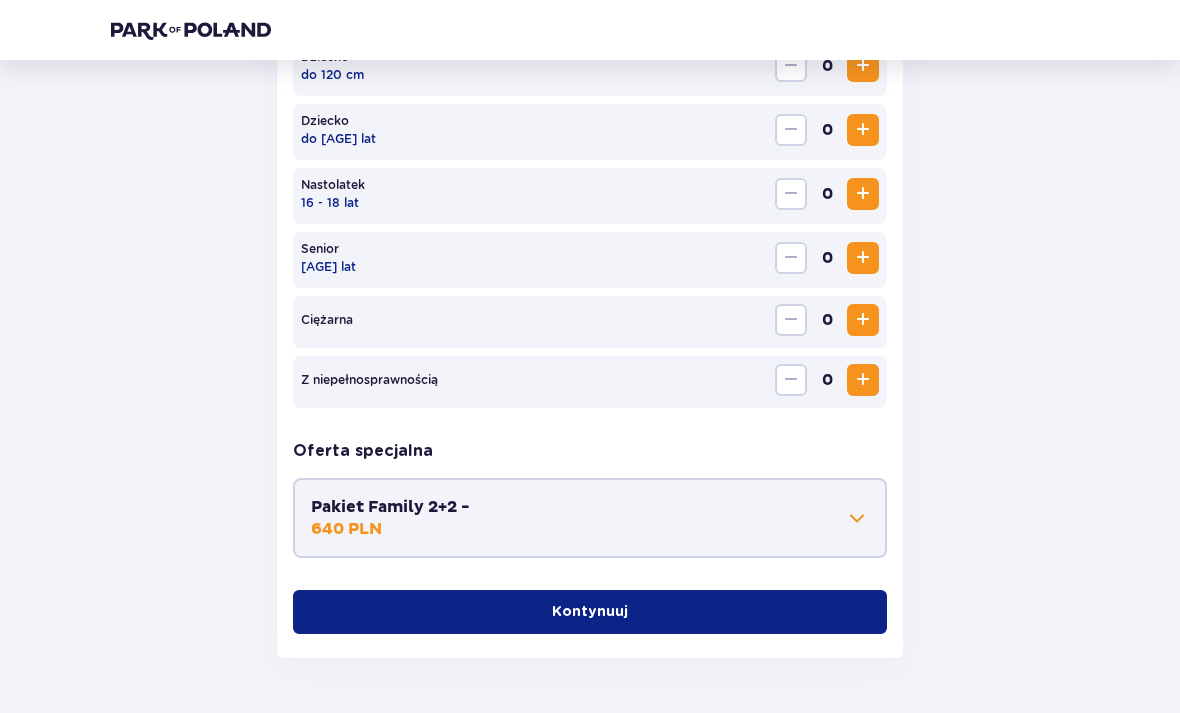 click on "Kontynuuj" at bounding box center [590, 612] 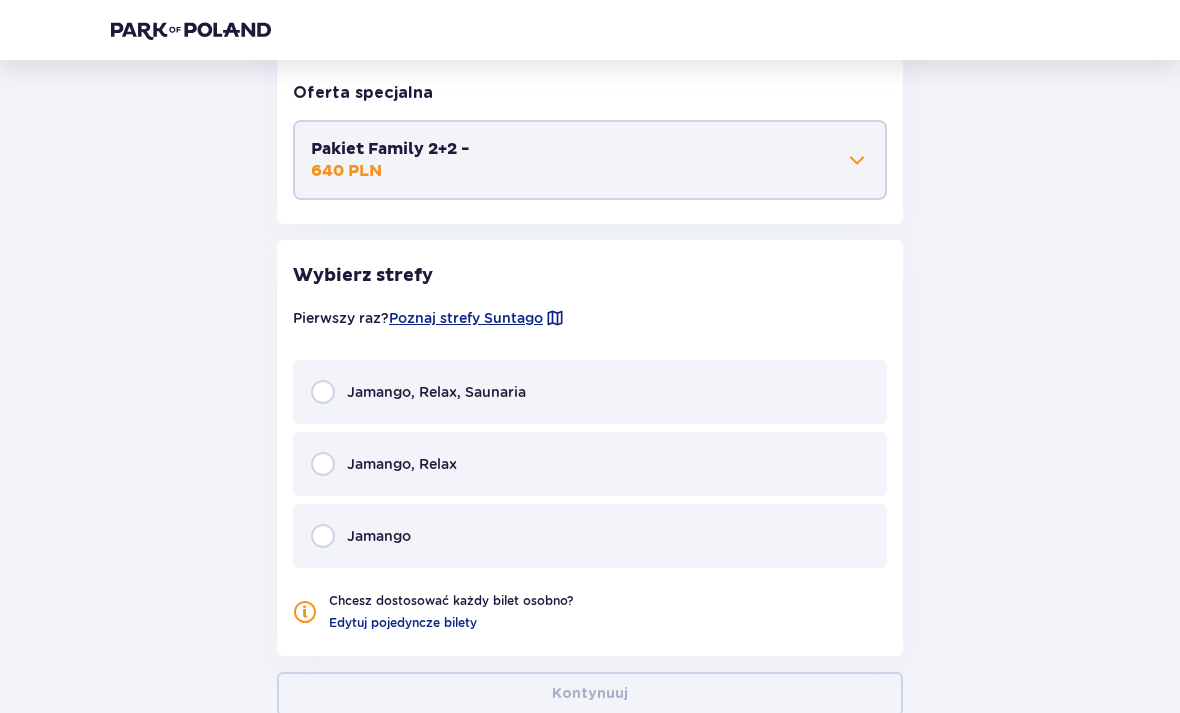 scroll, scrollTop: 1216, scrollLeft: 0, axis: vertical 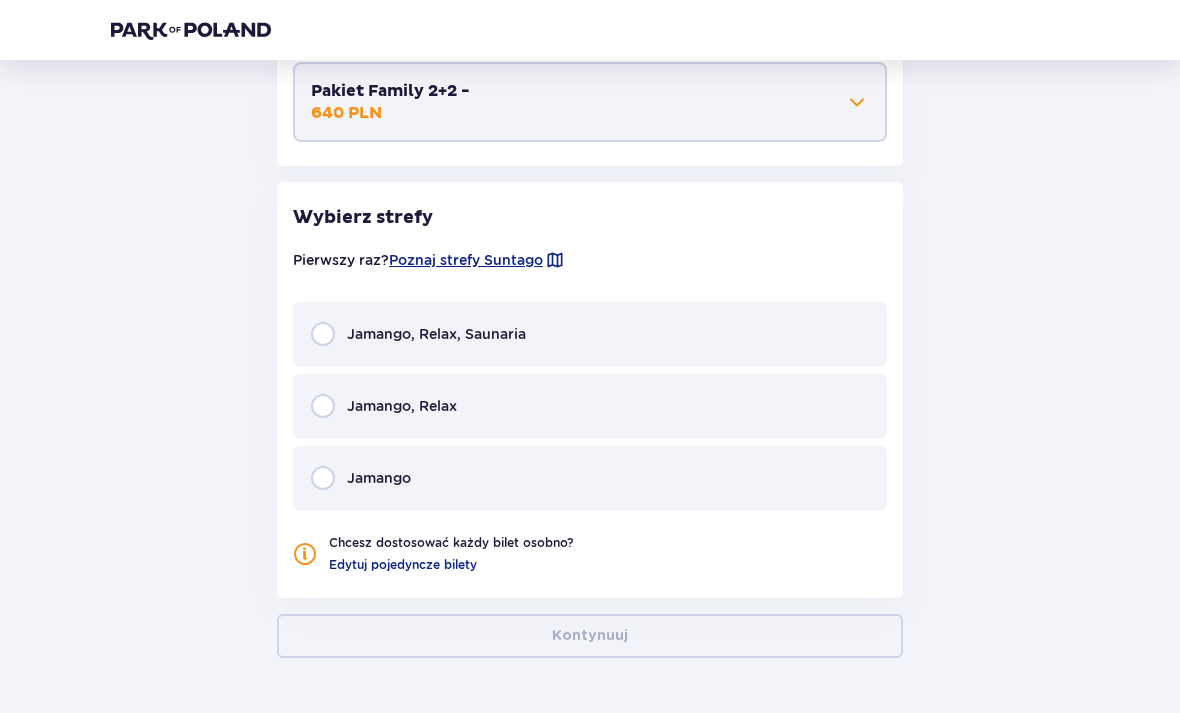 click on "Jamango" at bounding box center (590, 478) 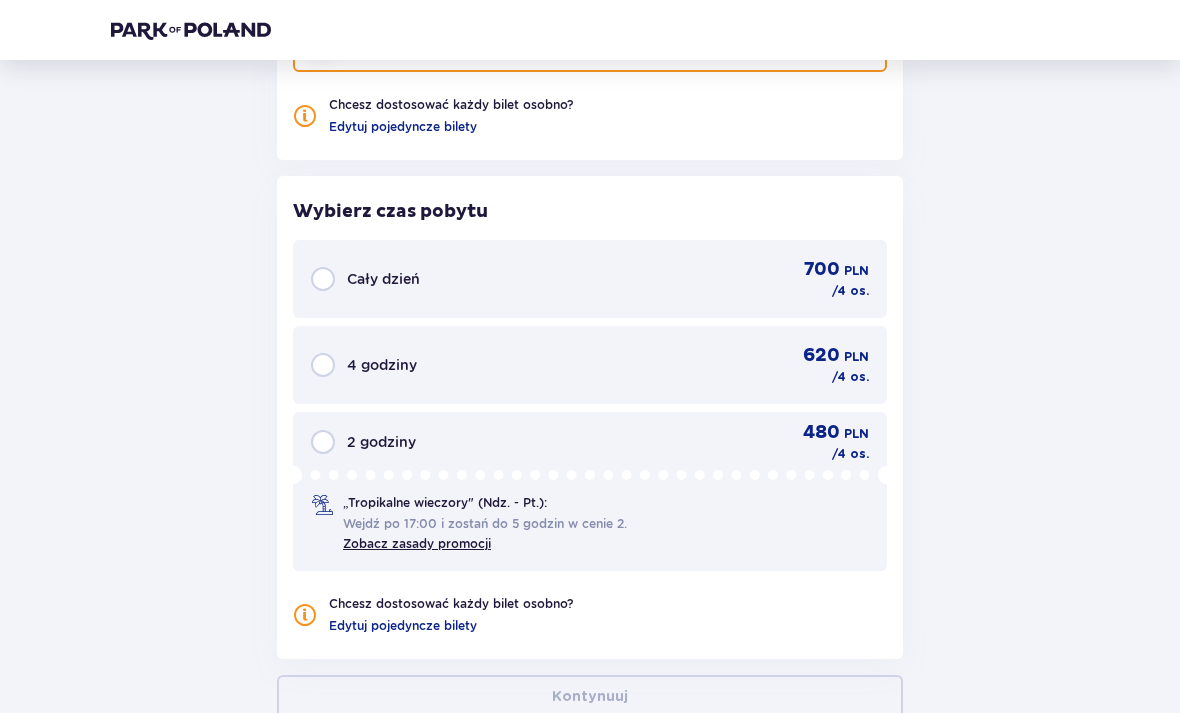 scroll, scrollTop: 1713, scrollLeft: 0, axis: vertical 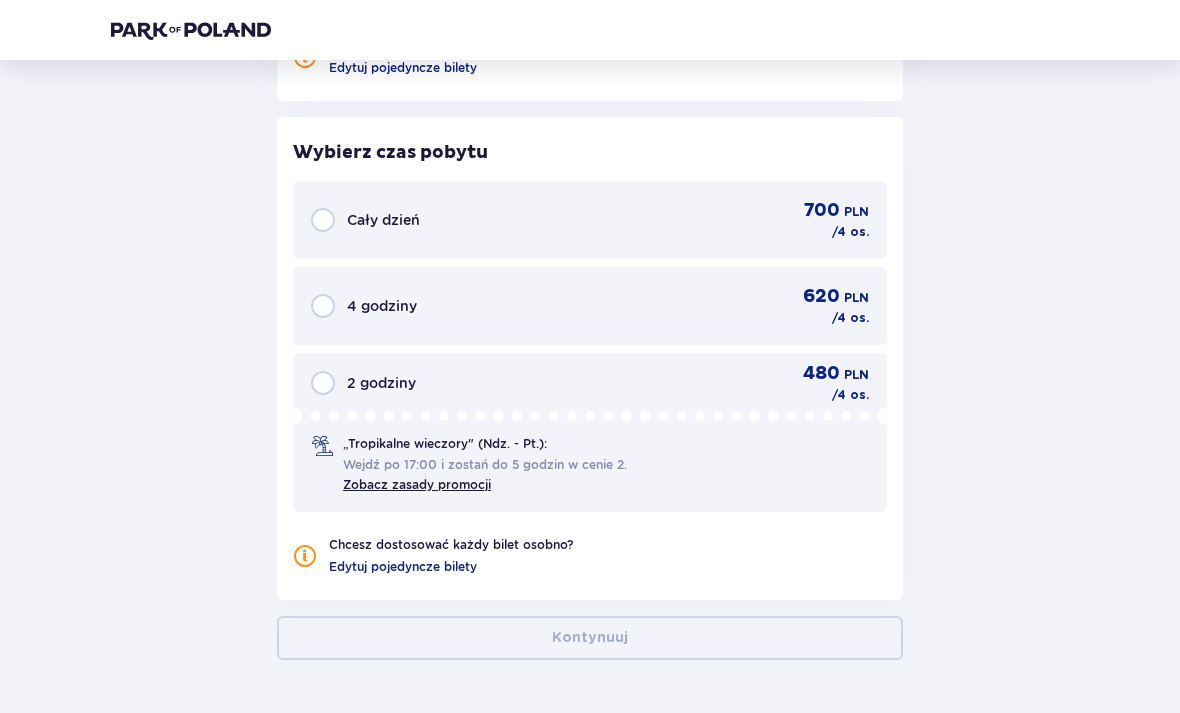 click on "„Tropikalne wieczory" (Ndz. - Pt.): Wejdź po 17:00 i zostań do 5 godzin w cenie 2. Zobacz zasady promocji" at bounding box center (590, 449) 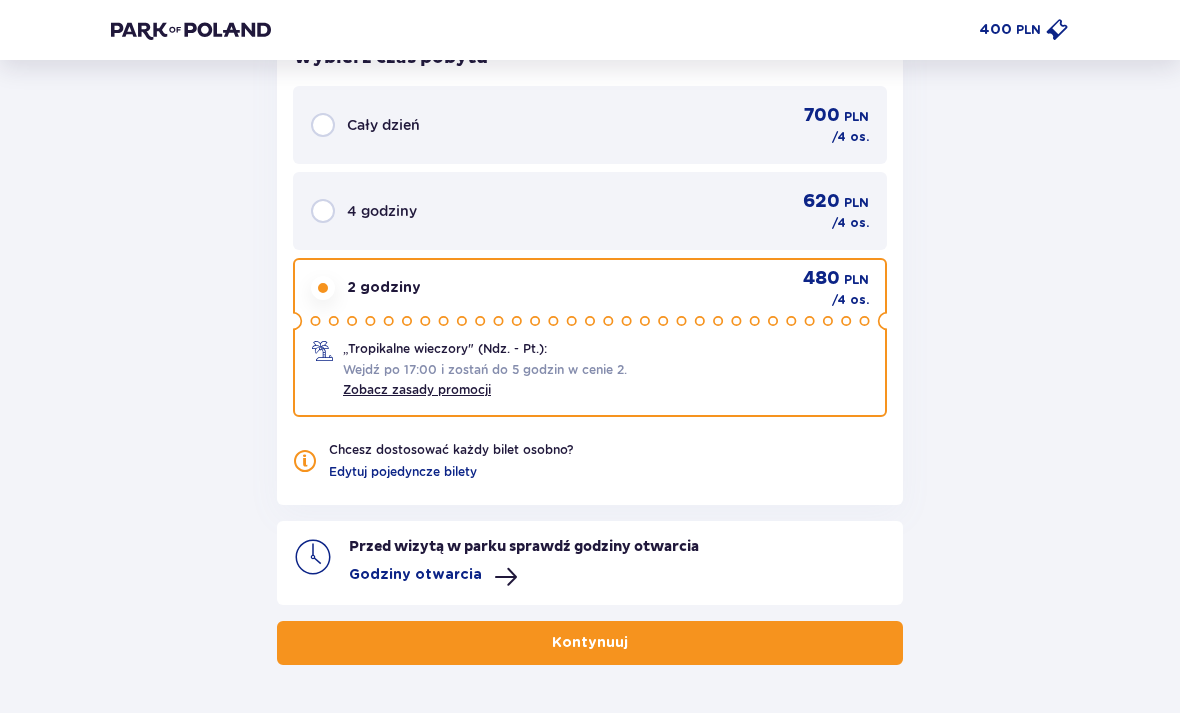 scroll, scrollTop: 1813, scrollLeft: 0, axis: vertical 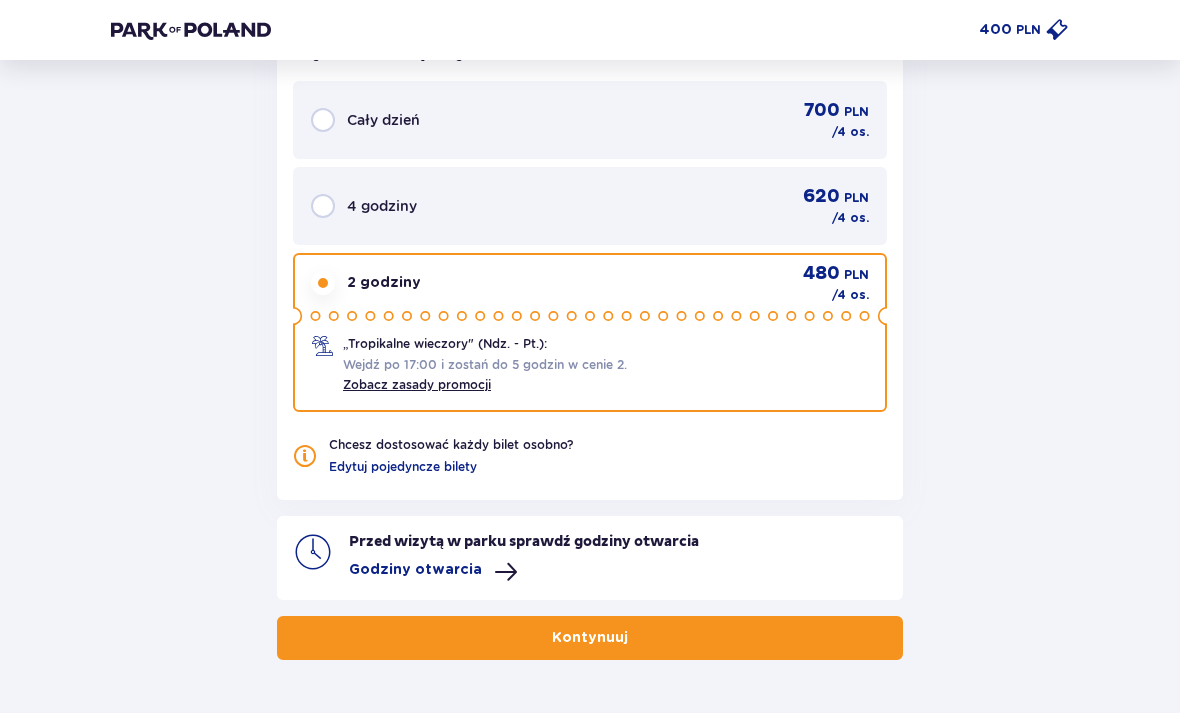click on "Kontynuuj" at bounding box center (590, 638) 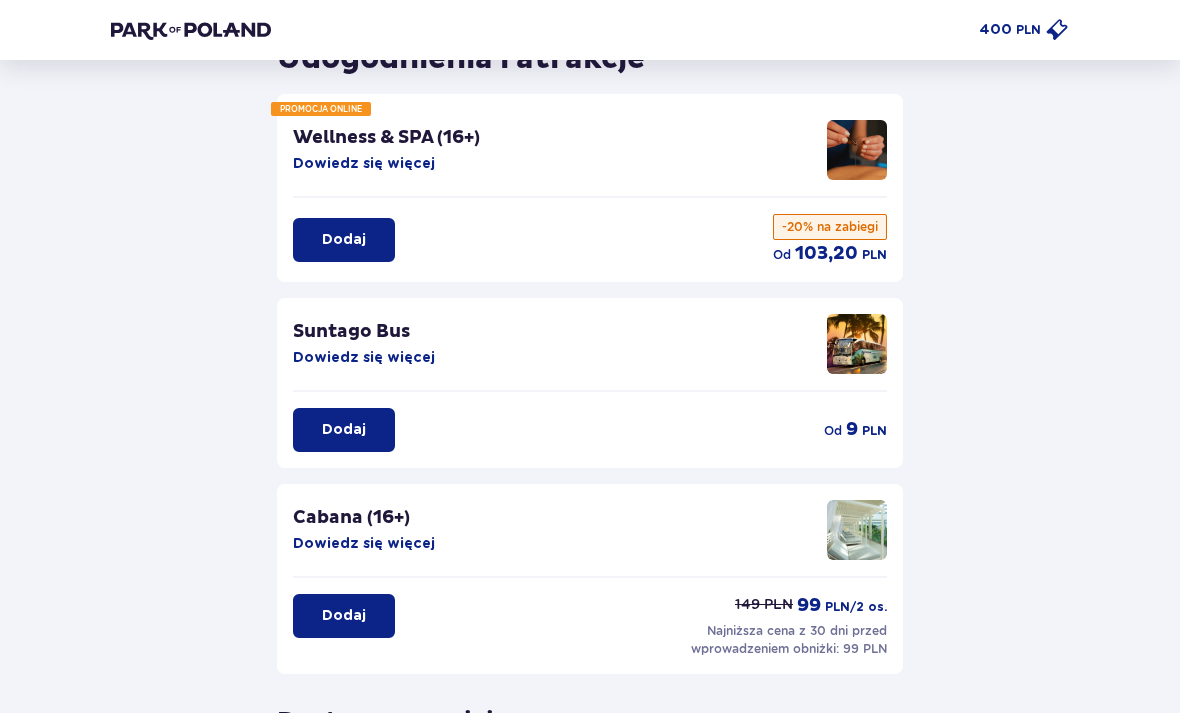 scroll, scrollTop: 99, scrollLeft: 0, axis: vertical 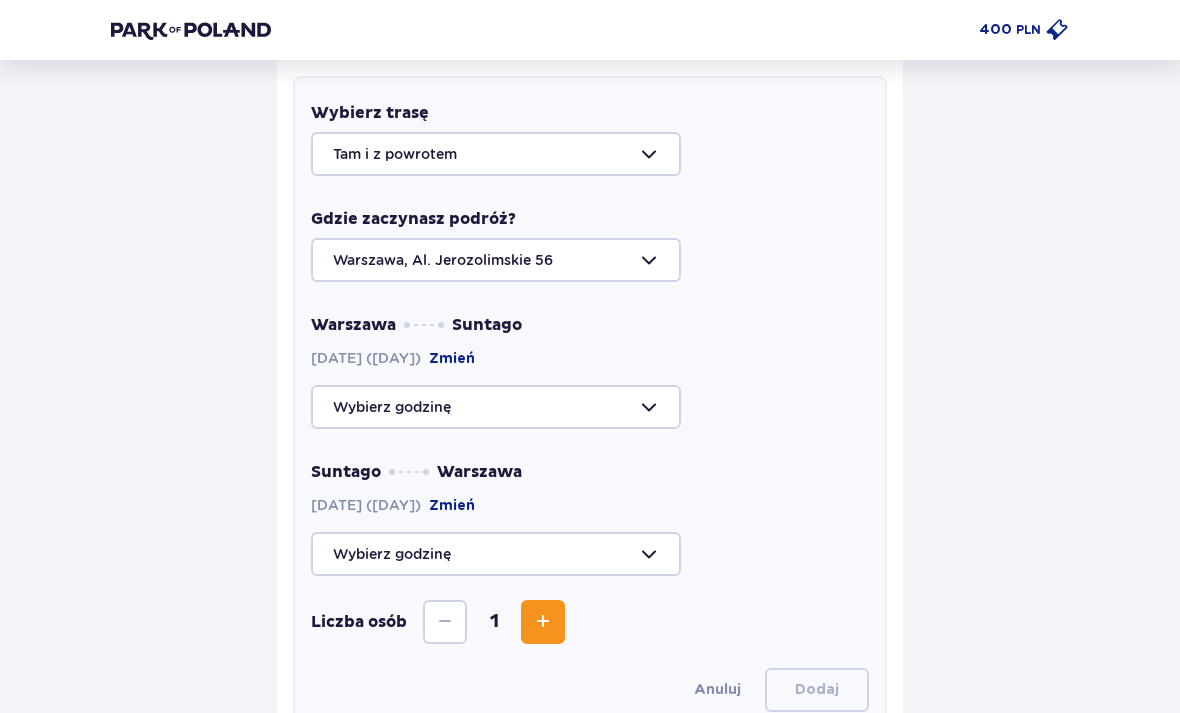 click at bounding box center [590, 260] 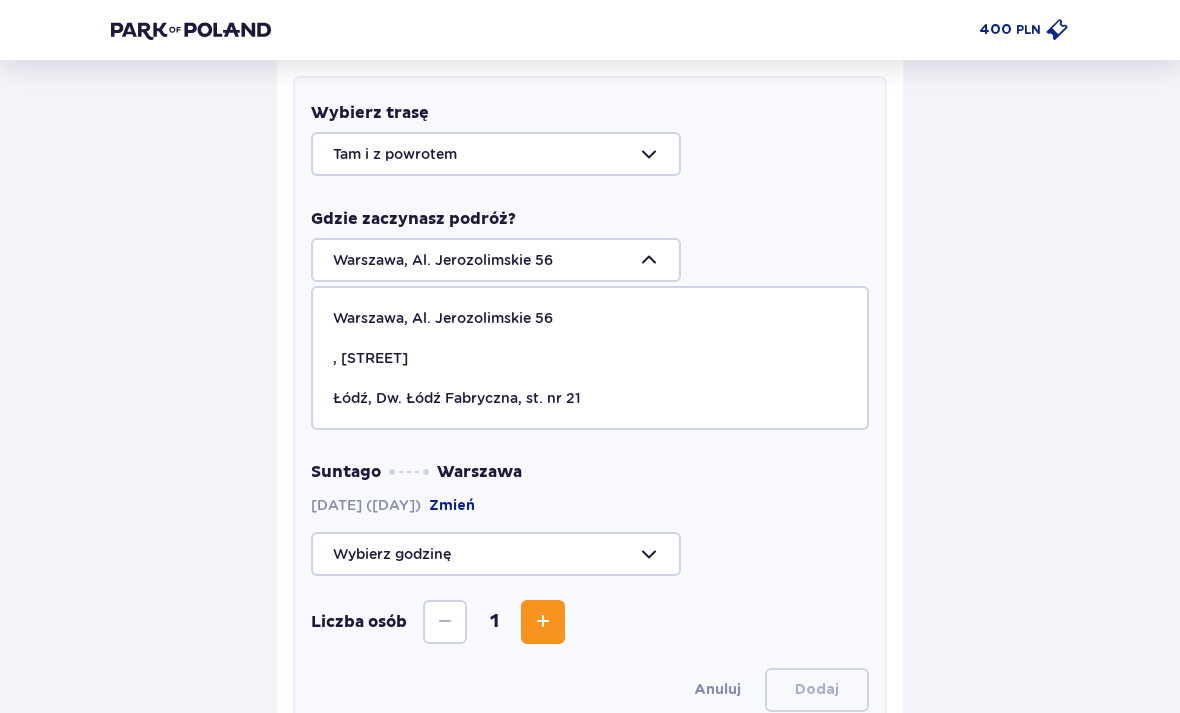 click on "Gdzie zaczynasz podróż? Warszawa, Al. Jerozolimskie 56 Warszawa, Al. Jerozolimskie 56 Żyrardów, Al. Partyzantów 3/1 Łódź, Dw. Łódź Fabryczna, st. nr 21" at bounding box center [590, 245] 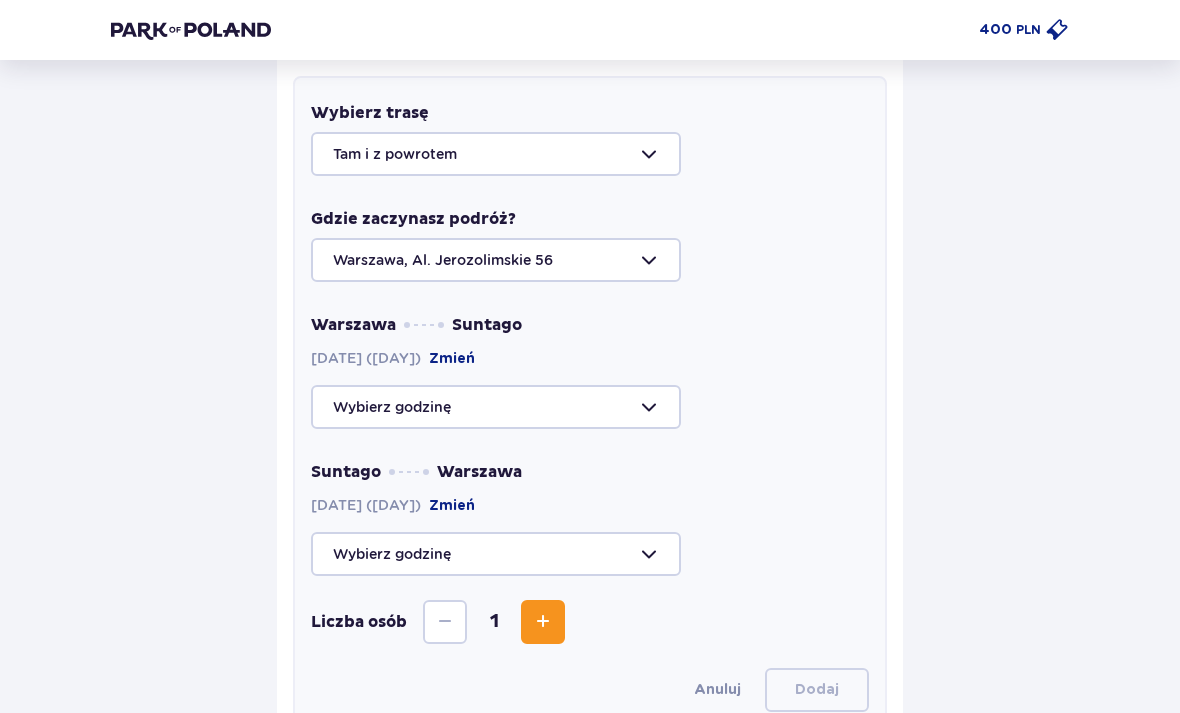 click at bounding box center (590, 407) 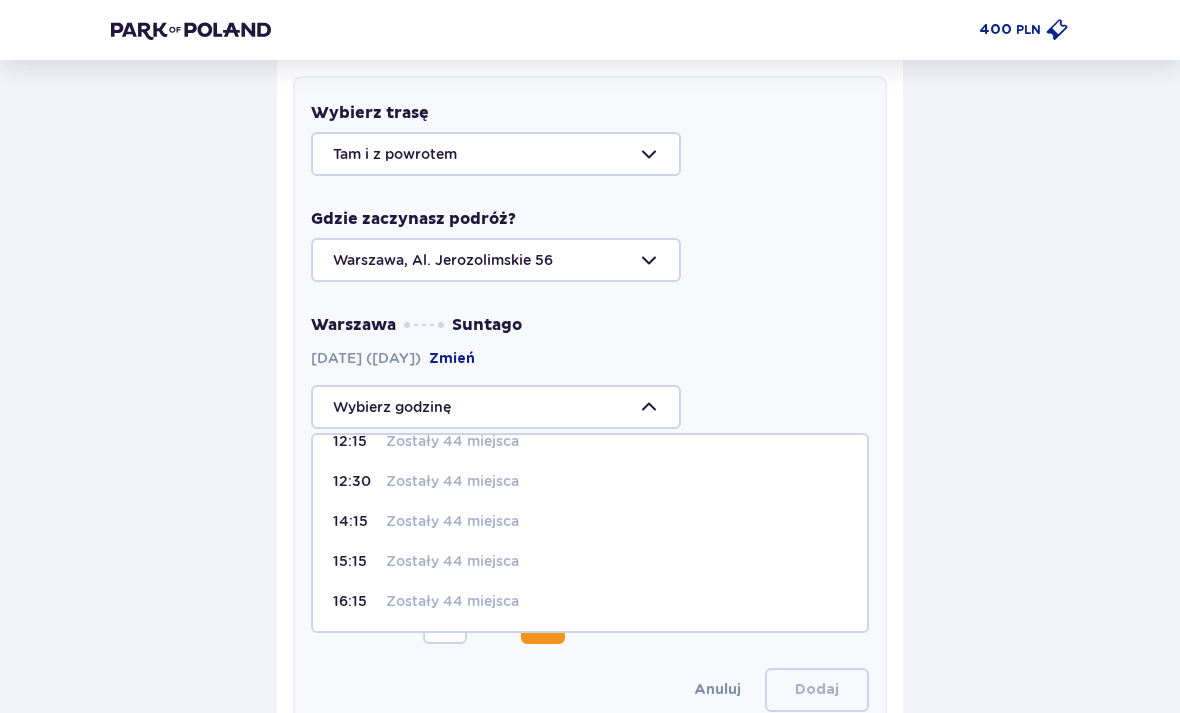 scroll, scrollTop: 264, scrollLeft: 0, axis: vertical 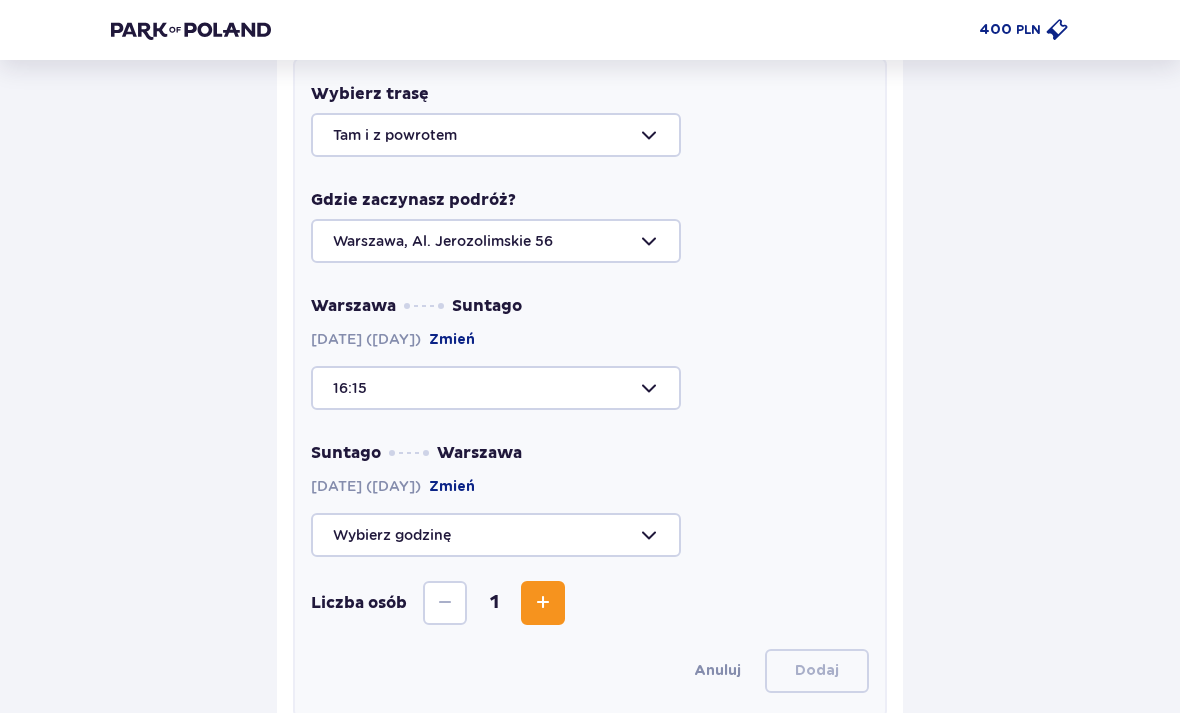 click at bounding box center (590, 536) 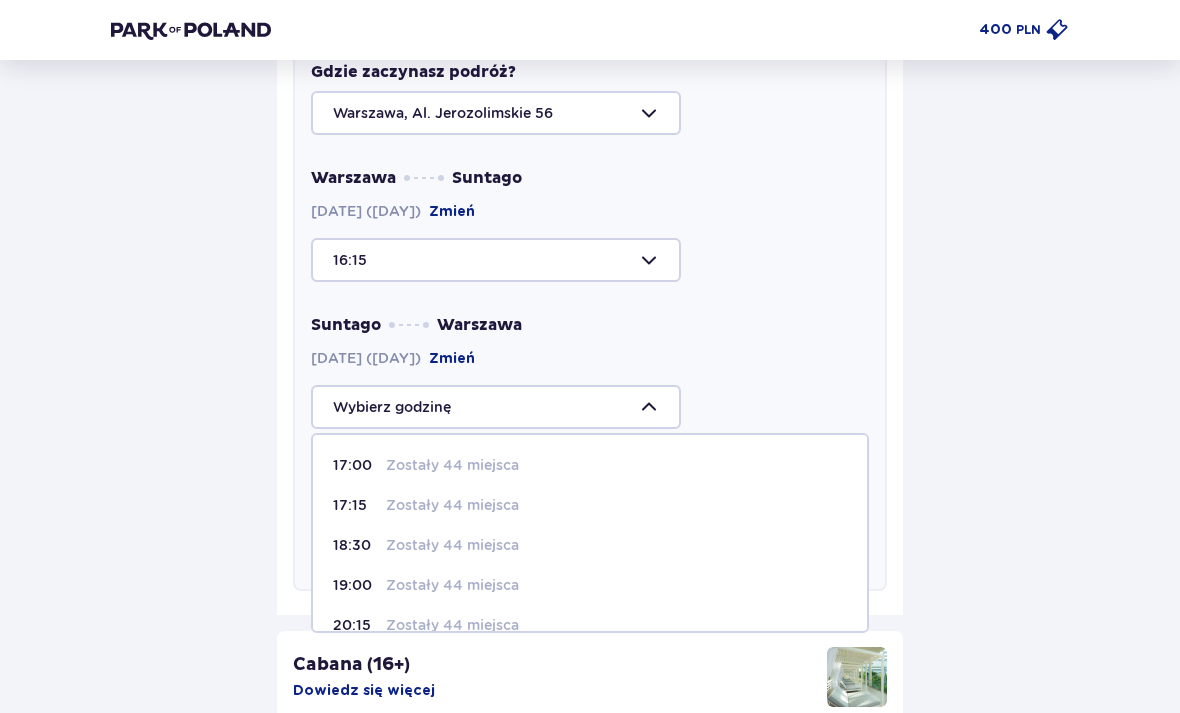 scroll, scrollTop: 683, scrollLeft: 0, axis: vertical 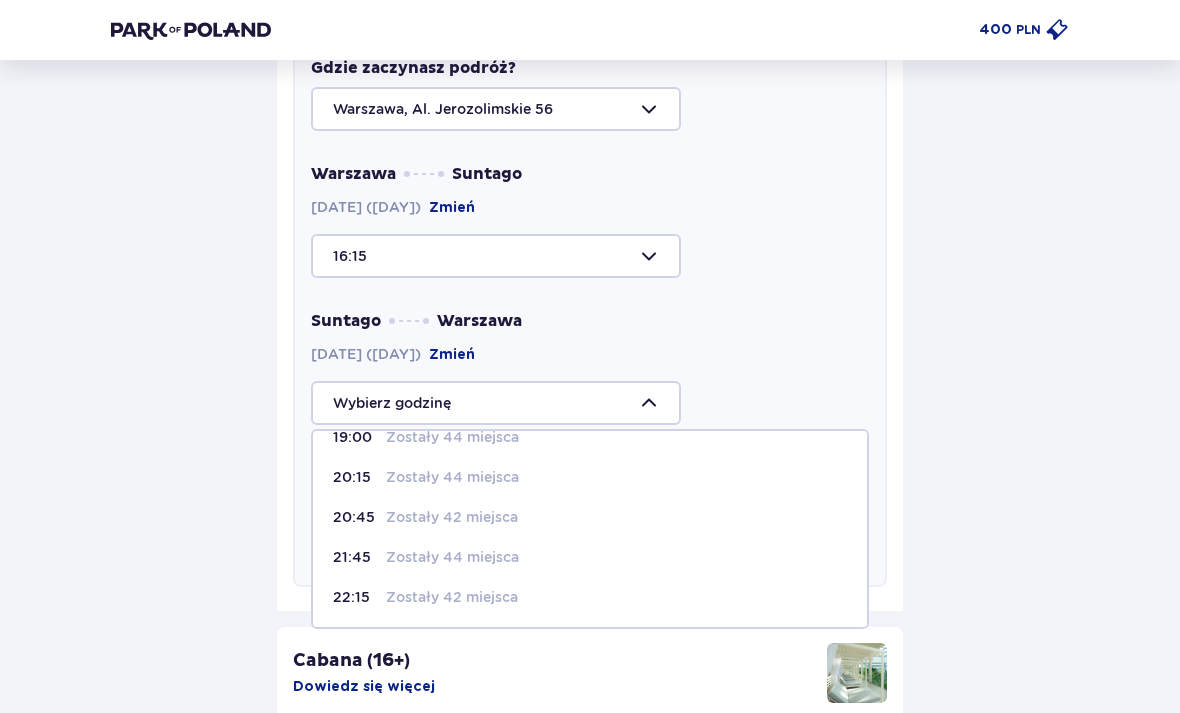 click on "[TIME] Zostały 42 miejsca" at bounding box center [590, 597] 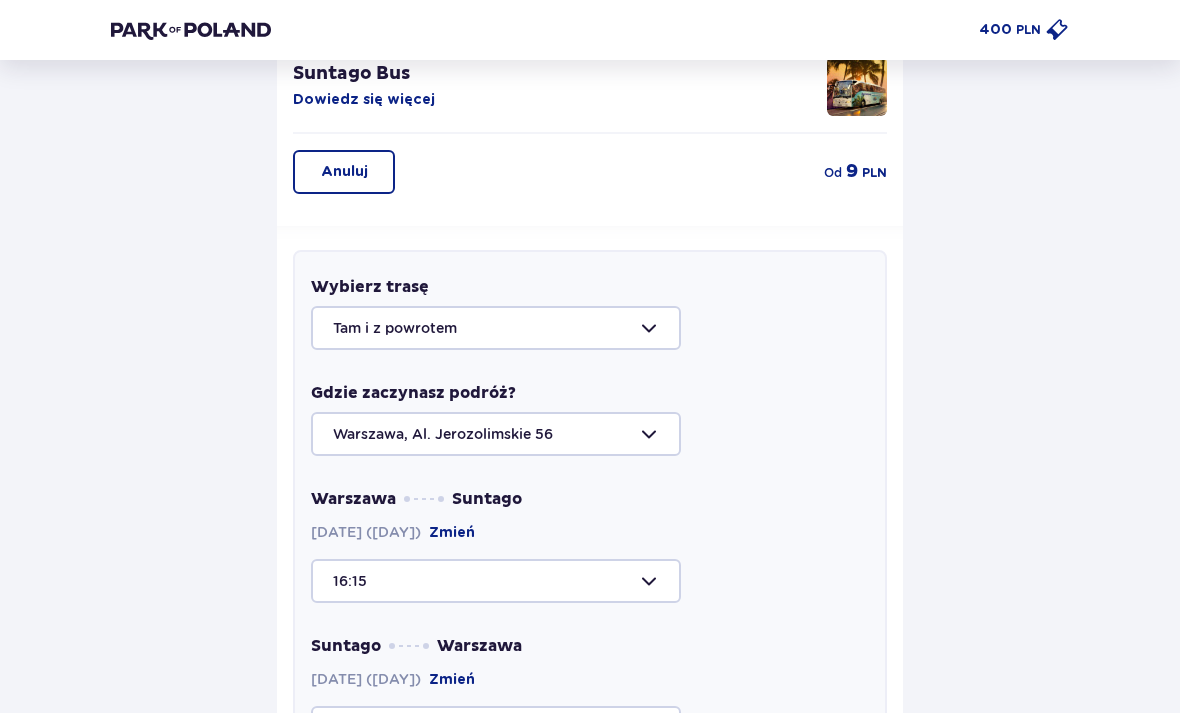 scroll, scrollTop: 358, scrollLeft: 0, axis: vertical 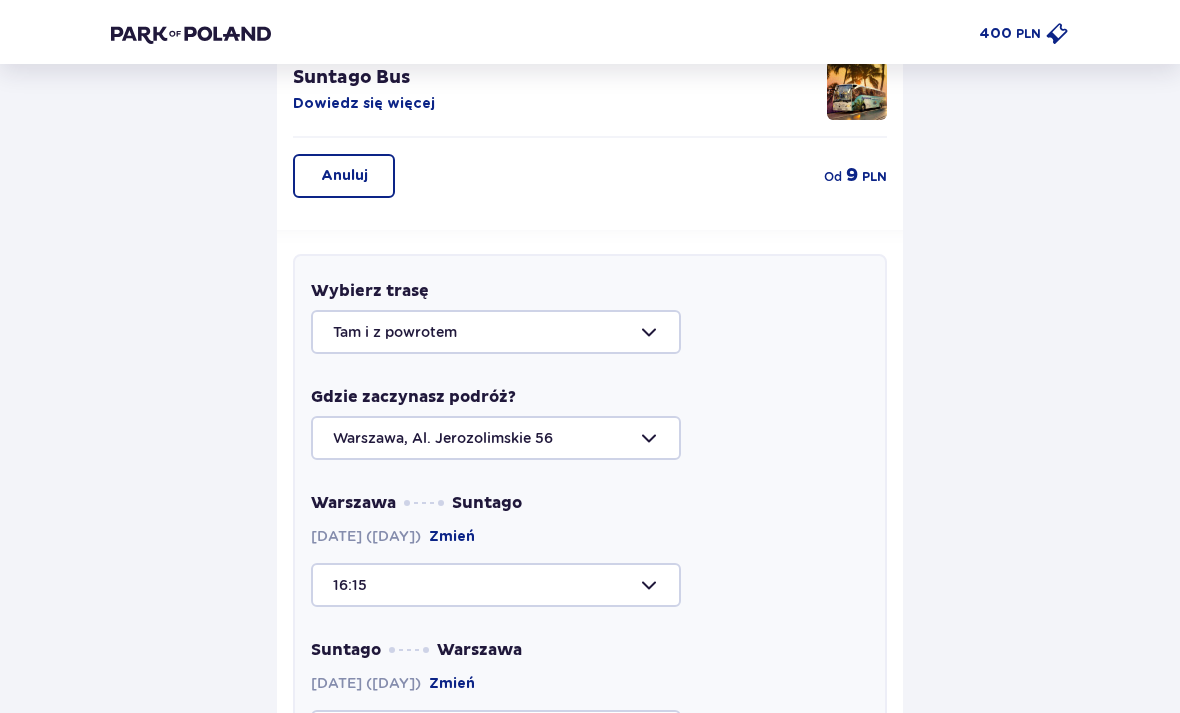 click on "Dowiedz się więcej" at bounding box center [364, 100] 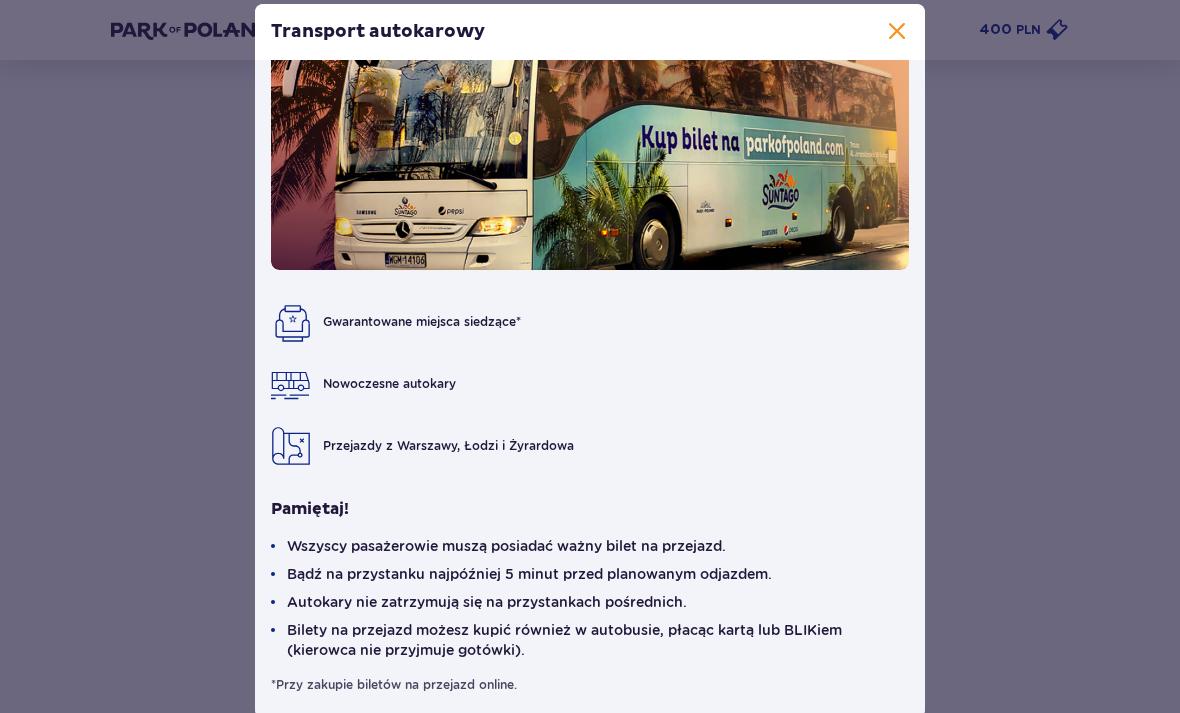 scroll, scrollTop: 90, scrollLeft: 0, axis: vertical 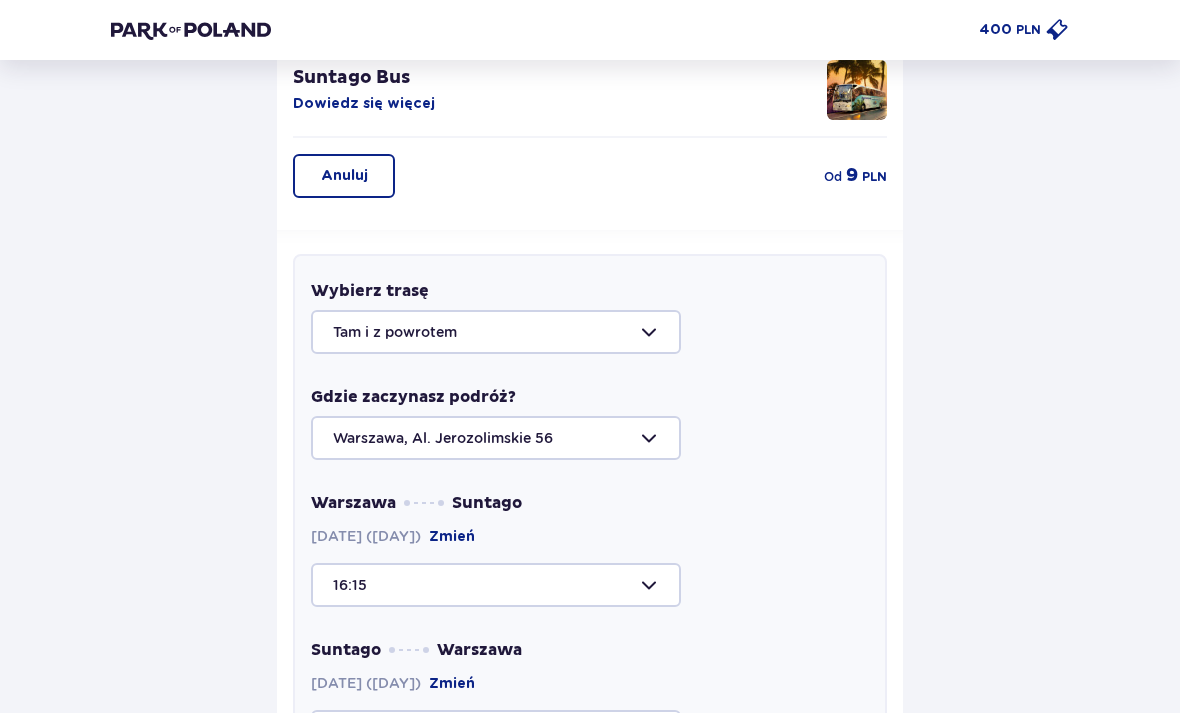 click on "Anuluj" at bounding box center [344, 176] 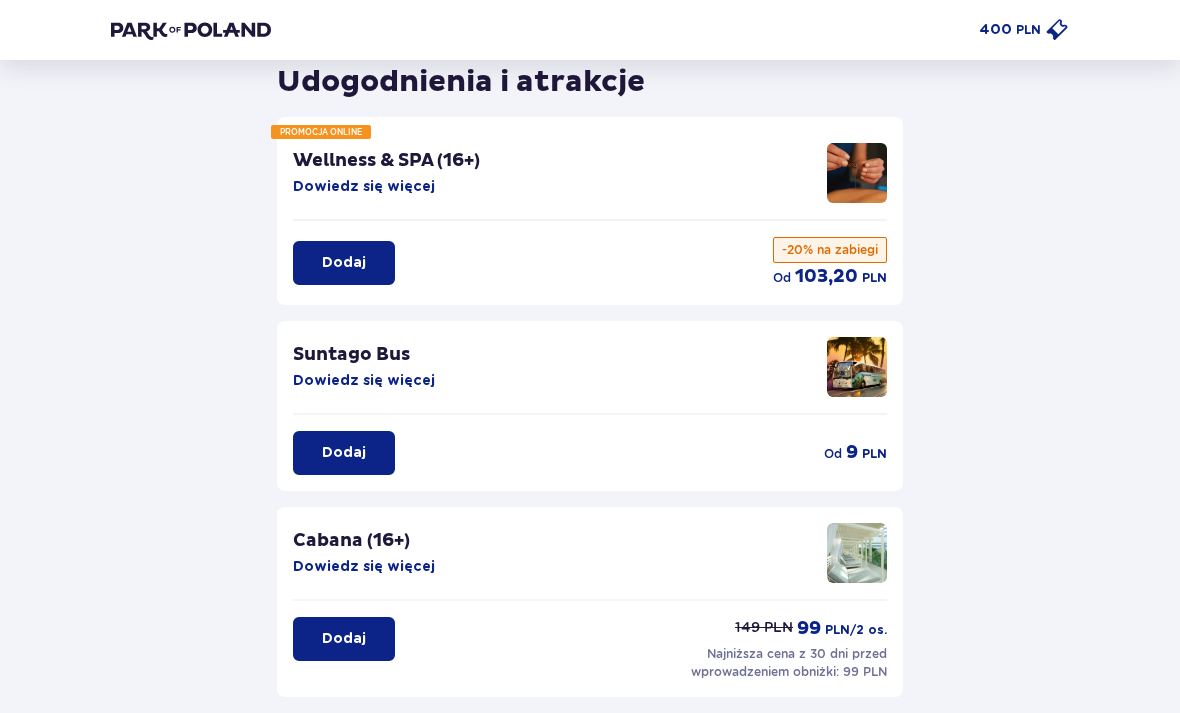 scroll, scrollTop: 24, scrollLeft: 0, axis: vertical 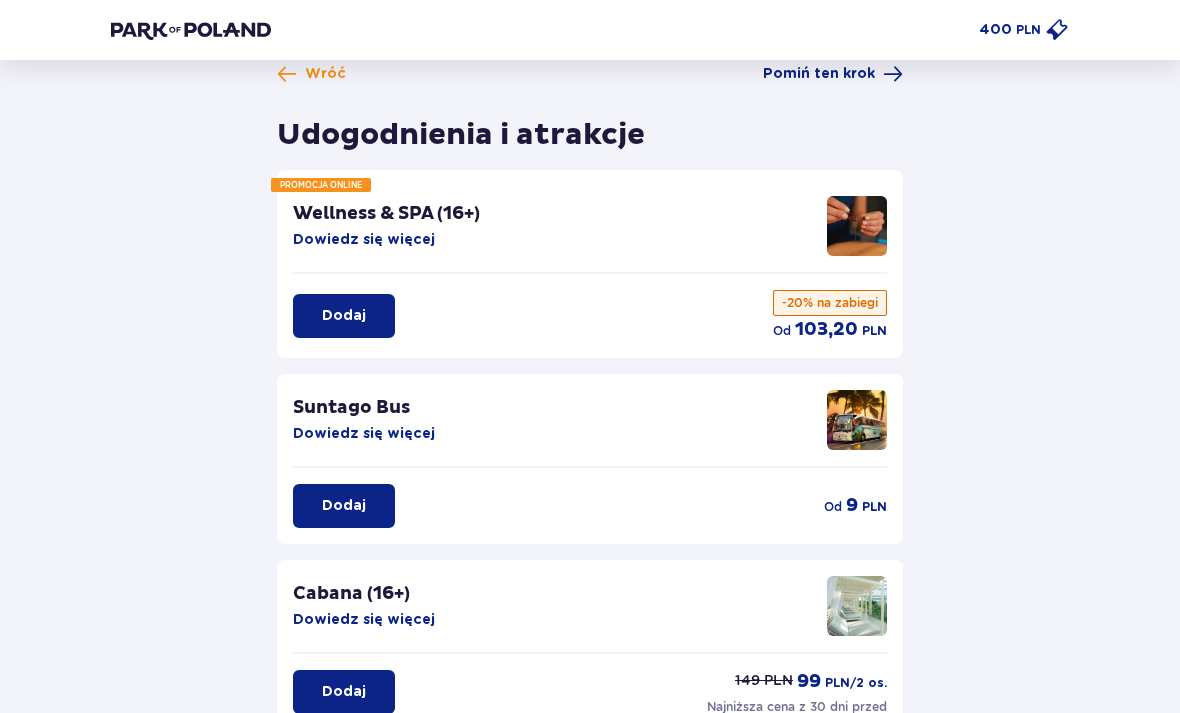 click on "Dowiedz się więcej" at bounding box center (364, 434) 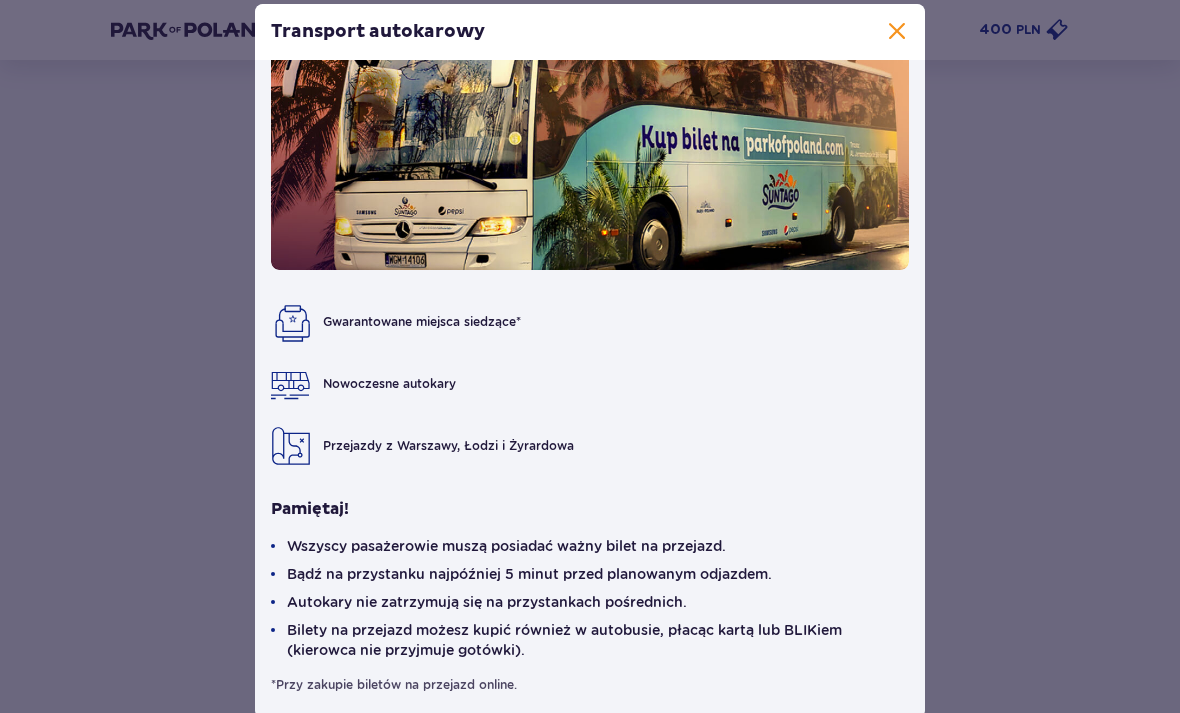 scroll, scrollTop: 90, scrollLeft: 0, axis: vertical 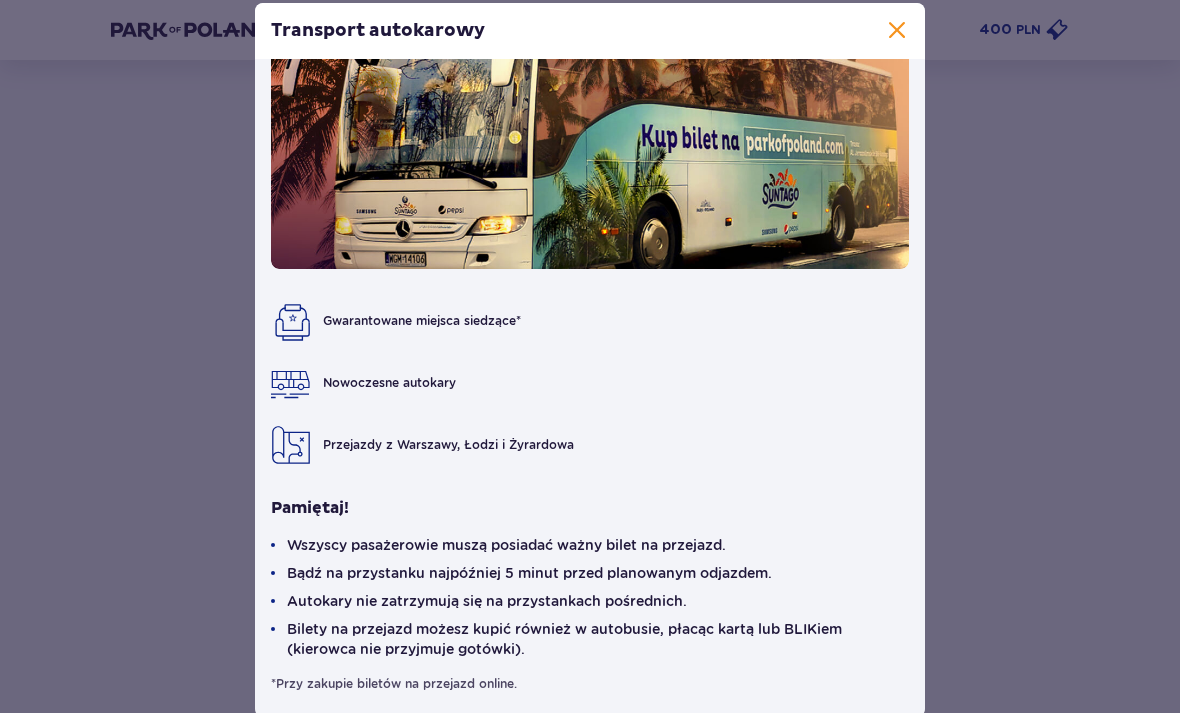 click on "Transport autokarowy Gwarantowane miejsca  siedzące*   Nowoczesne autokary   Przejazdy z [CITY], [CITY] i [CITY]   Pamiętaj! Wszyscy pasażerowie muszą posiadać ważny bilet na przejazd. Bądź na przystanku najpóźniej 5 minut przed planowanym odjazdem. Autokary nie zatrzymują się na przystankach pośrednich. Bilety na przejazd możesz kupić również w autobusie, płacąc kartą lub BLIKiem (kierowca nie przyjmuje gotówki). *Przy zakupie biletów na przejazd online." at bounding box center [590, 361] 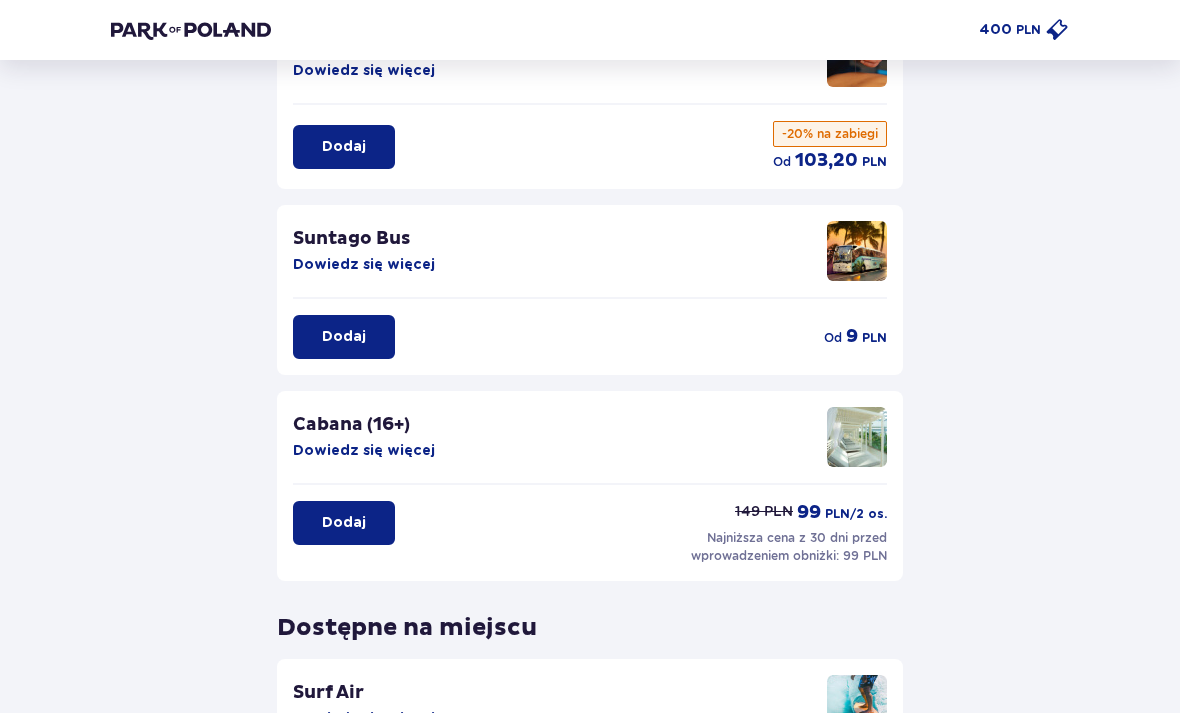 scroll, scrollTop: 428, scrollLeft: 0, axis: vertical 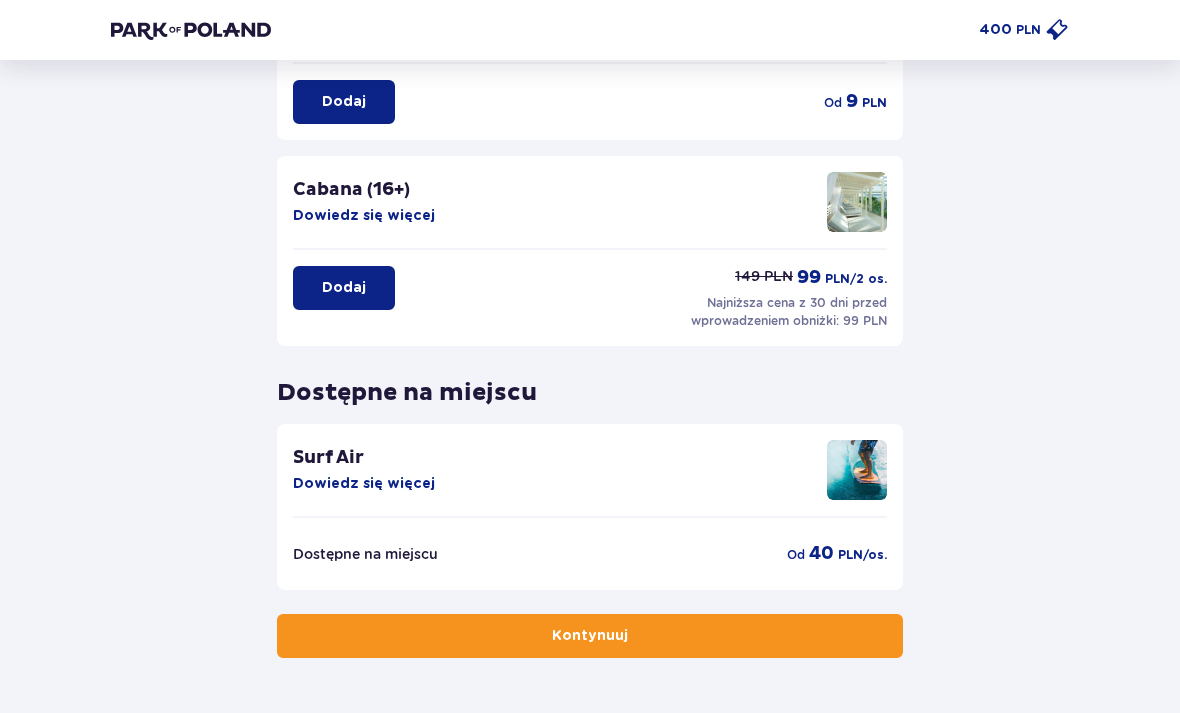 click on "Kontynuuj" at bounding box center (590, 636) 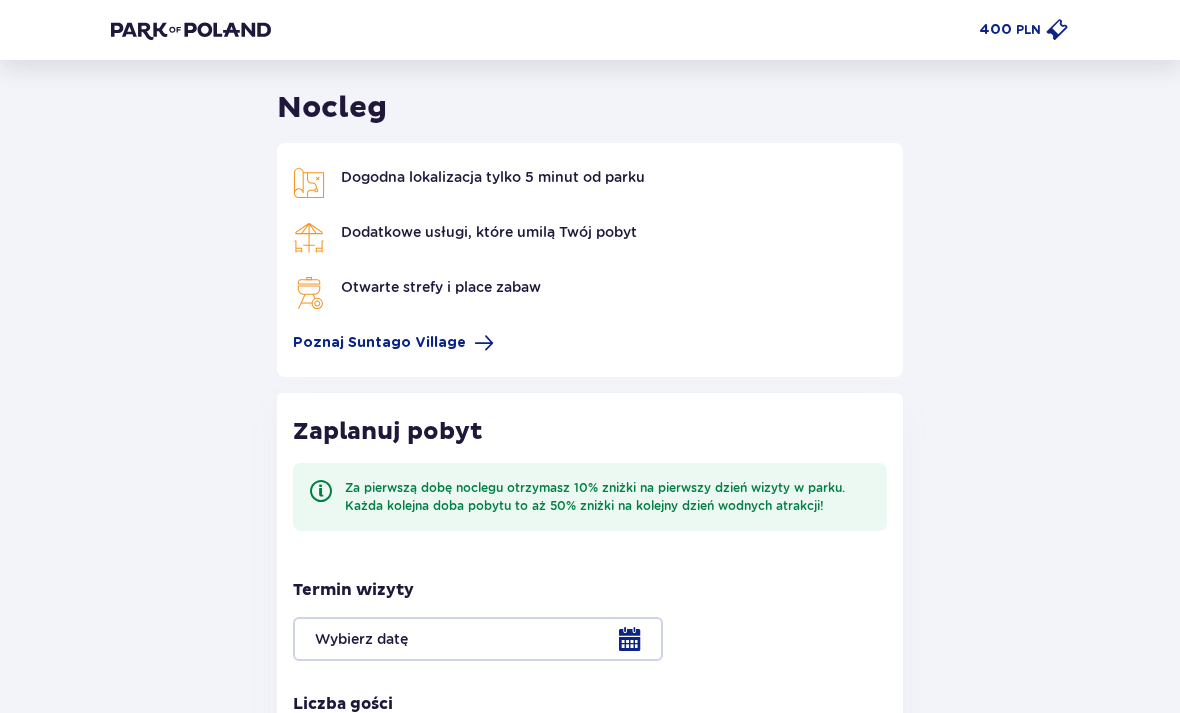 scroll, scrollTop: 556, scrollLeft: 0, axis: vertical 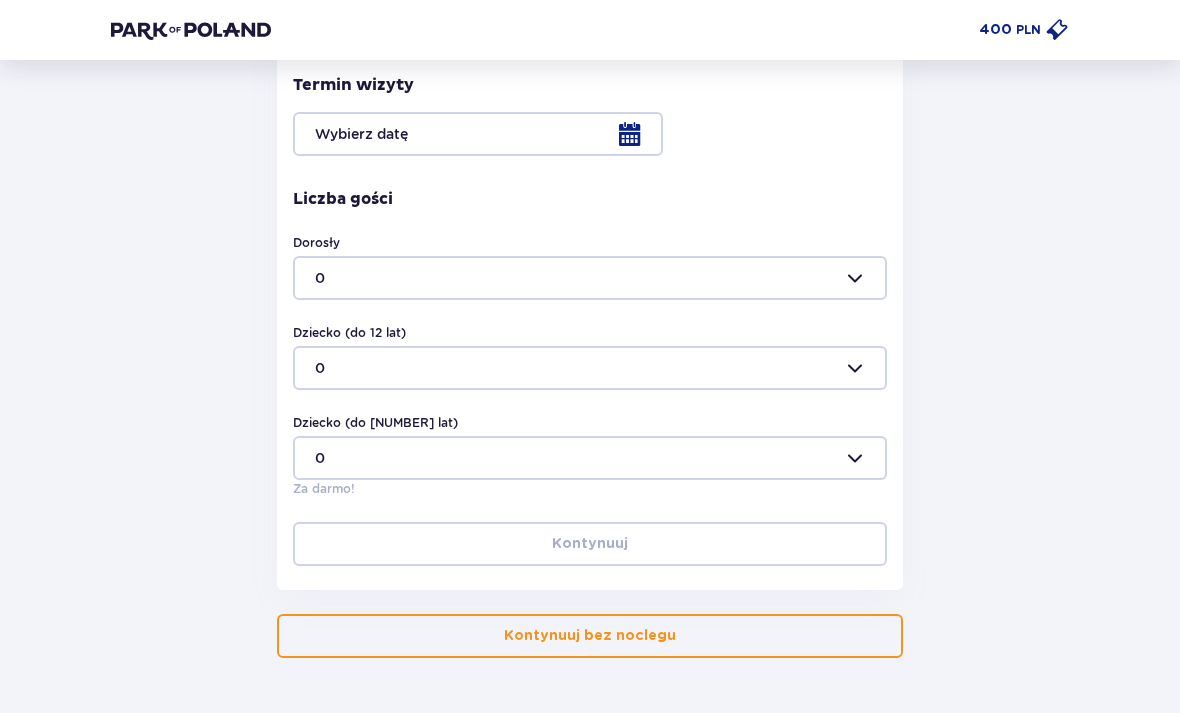 click on "Kontynuuj bez noclegu" at bounding box center [590, 636] 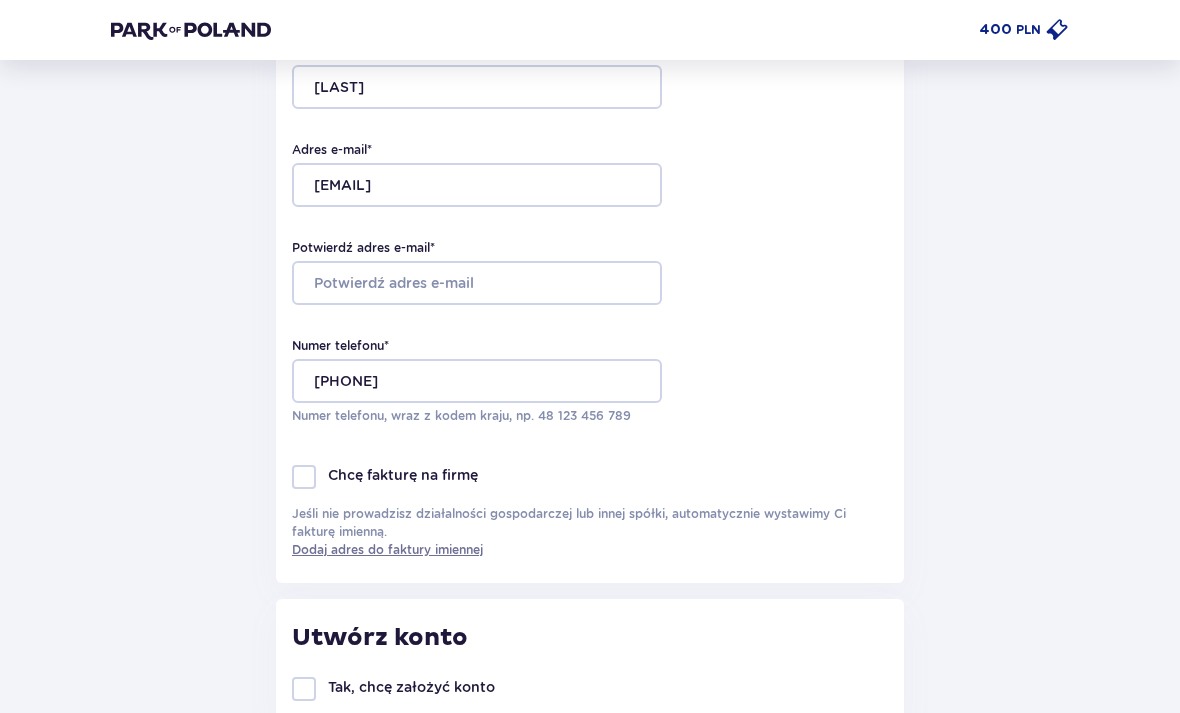 scroll, scrollTop: 336, scrollLeft: 0, axis: vertical 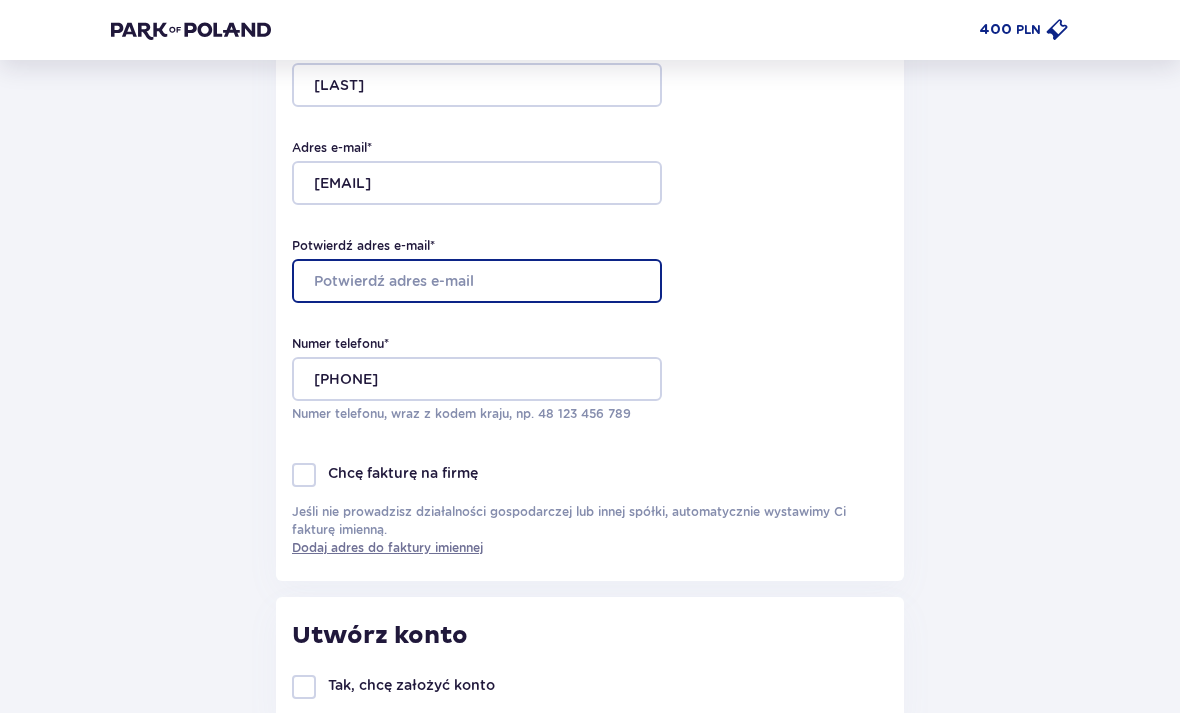 click on "Potwierdź adres e-mail *" at bounding box center [477, 282] 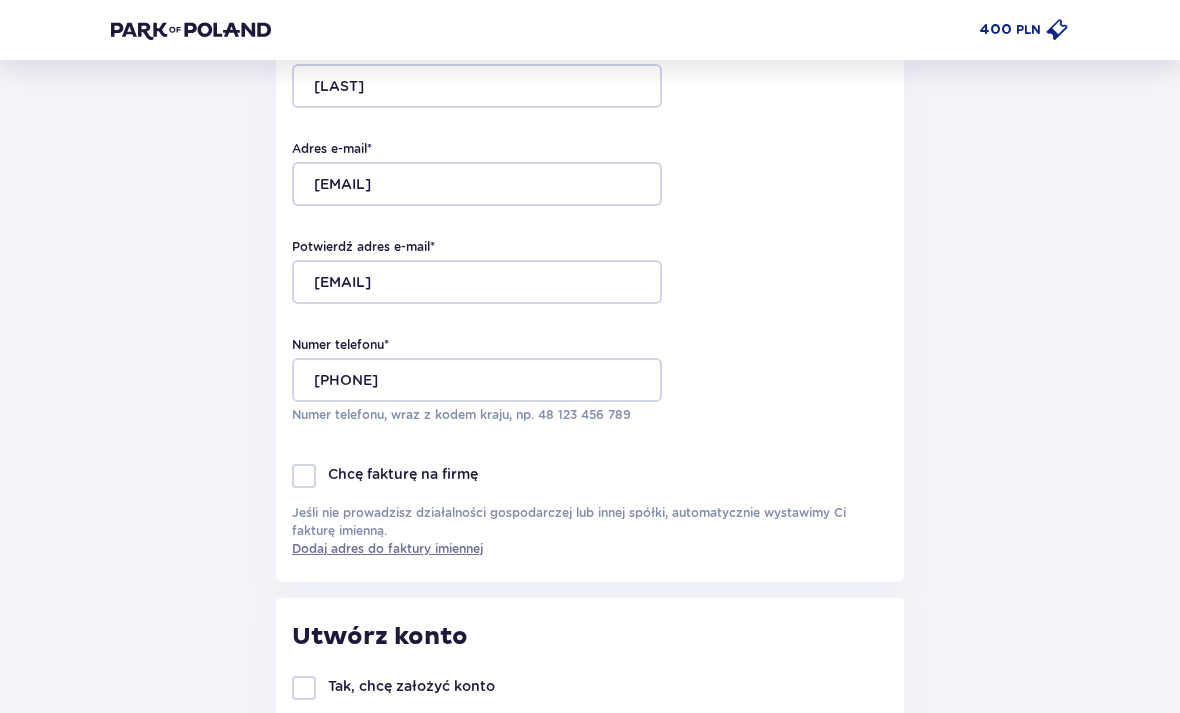click on "Potwierdź adres e-mail" at bounding box center [590, 271] 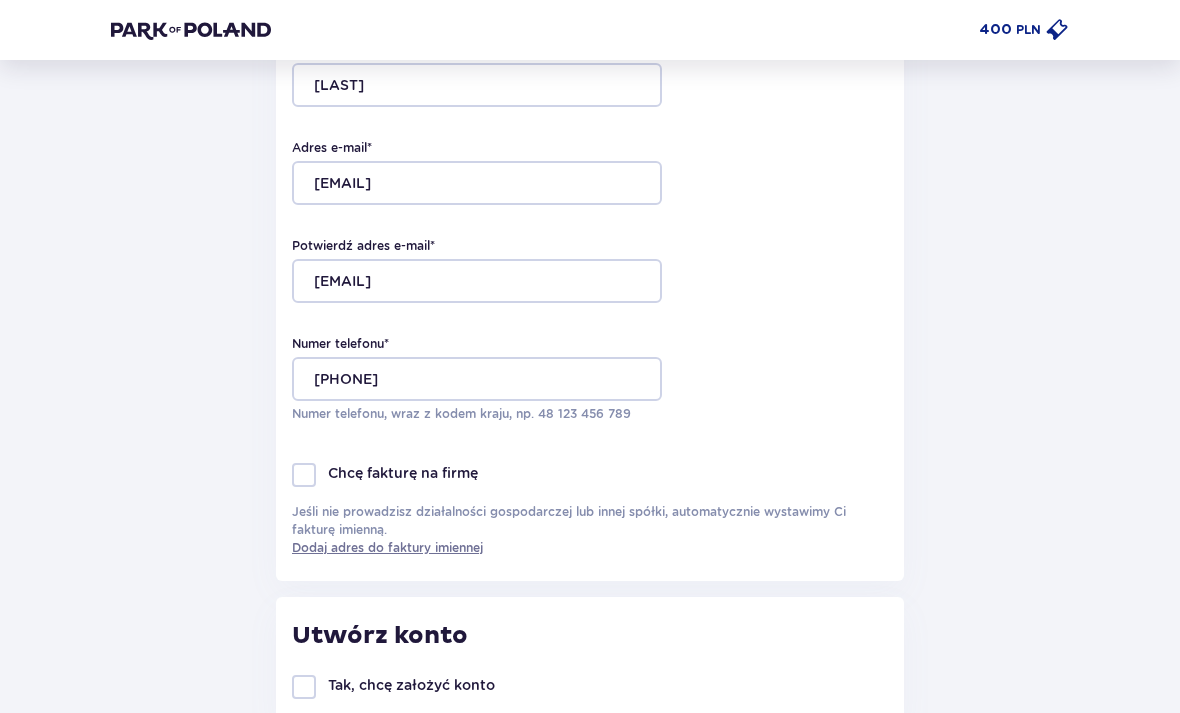 click on "Imię * [FIRST] Nazwisko * [LAST] Adres e-mail * [EMAIL] Potwierdź adres e-mail * [EMAIL] Numer telefonu * [PHONE] Numer telefonu, wraz z kodem kraju, np. 48 ​123 ​456 ​789" at bounding box center [590, 188] 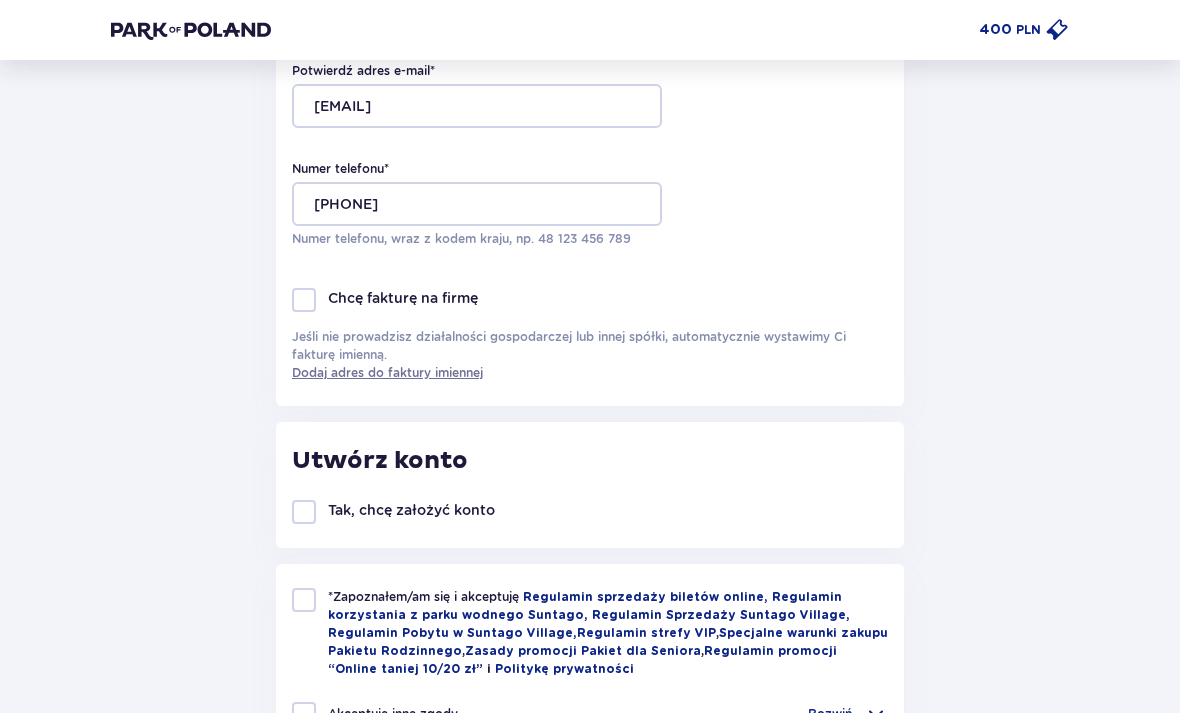 scroll, scrollTop: 583, scrollLeft: 0, axis: vertical 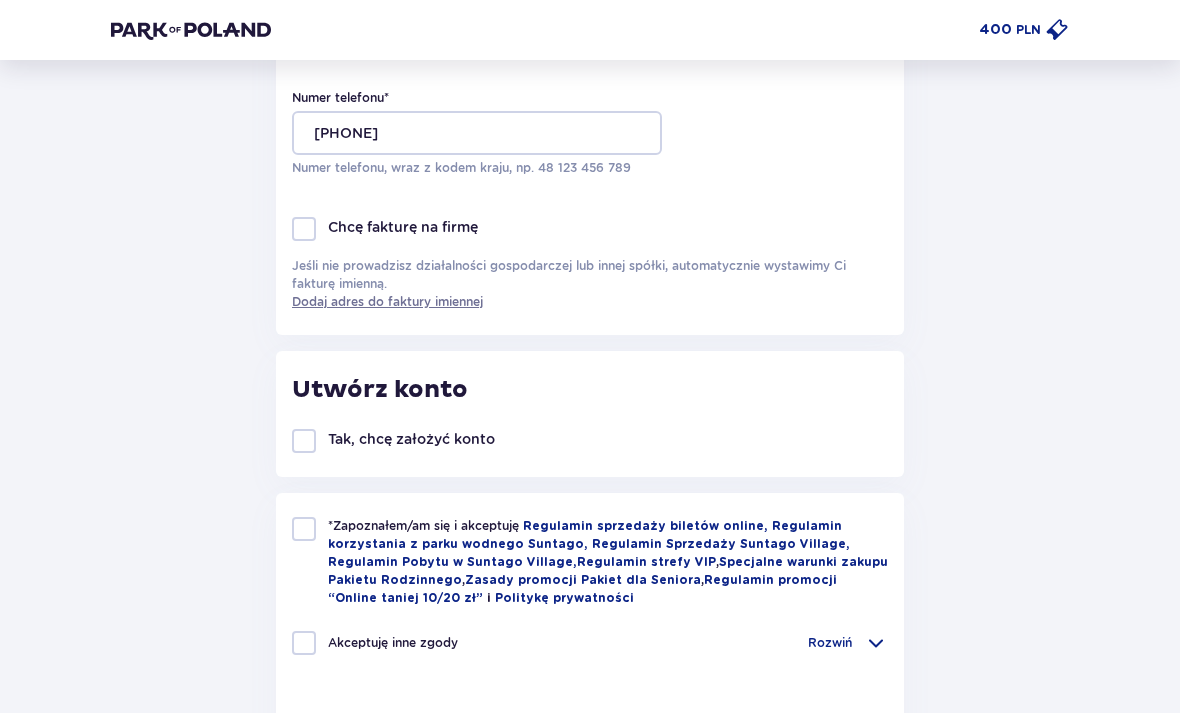click on "Regulamin Sprzedaży Suntago Village," at bounding box center [721, 544] 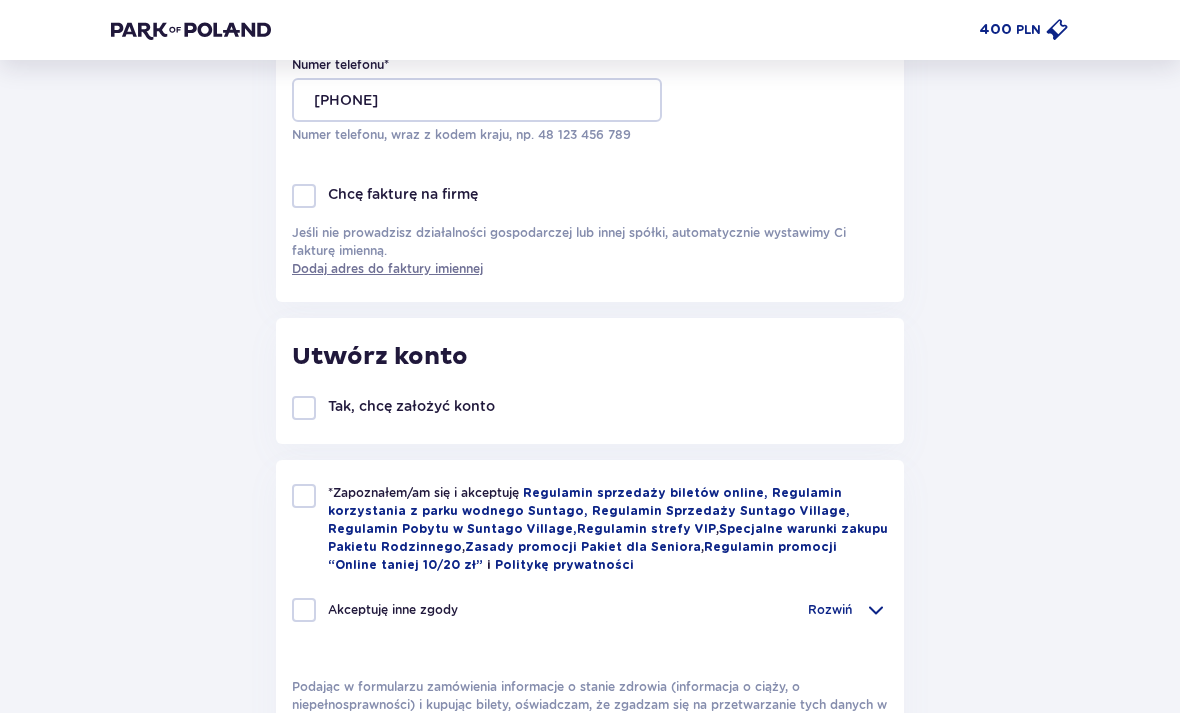 click at bounding box center (304, 496) 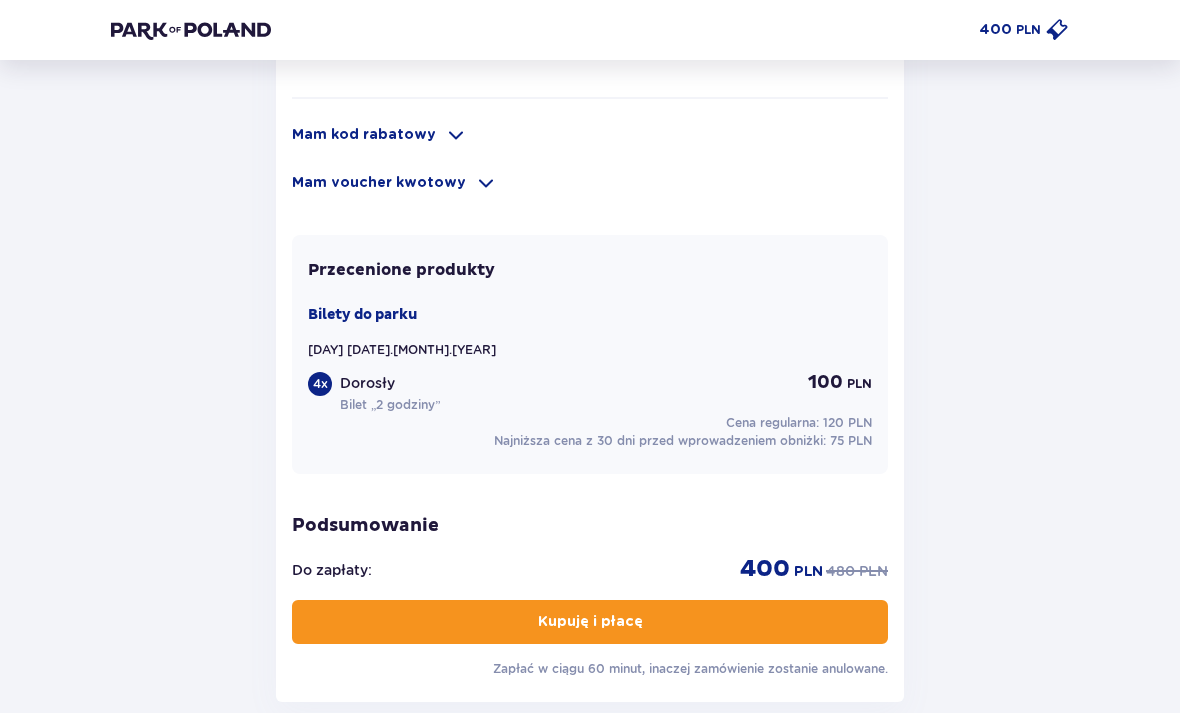 scroll, scrollTop: 1475, scrollLeft: 0, axis: vertical 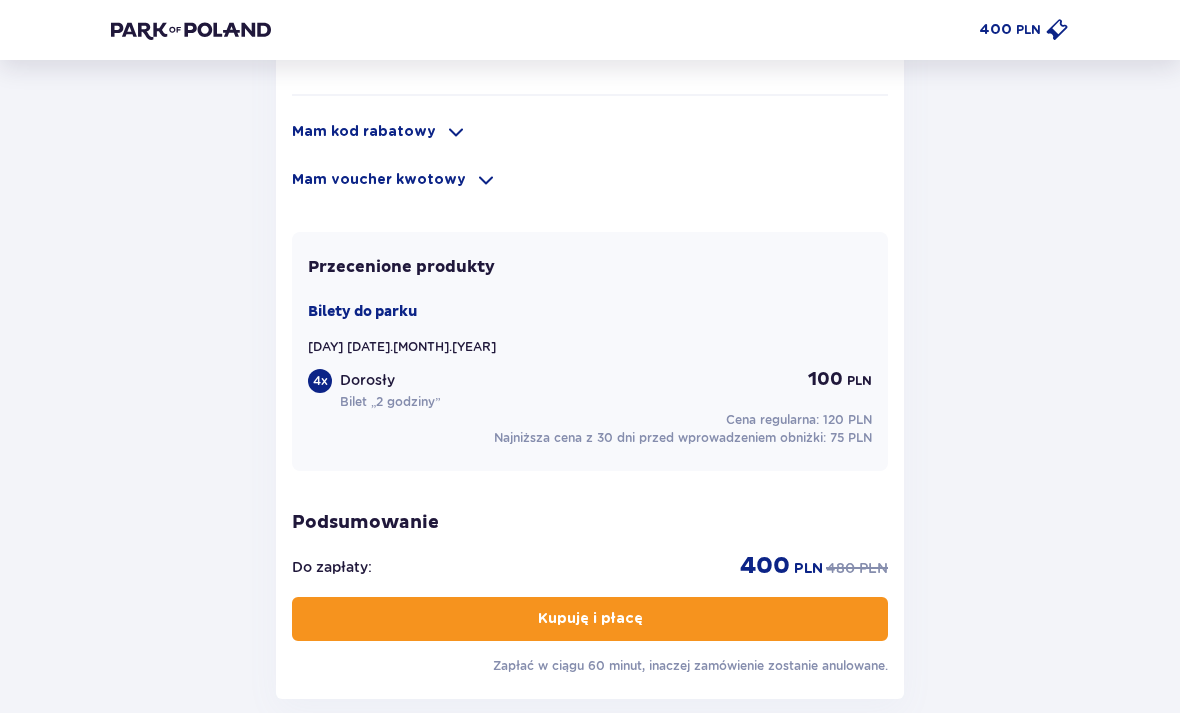 click at bounding box center (647, 620) 